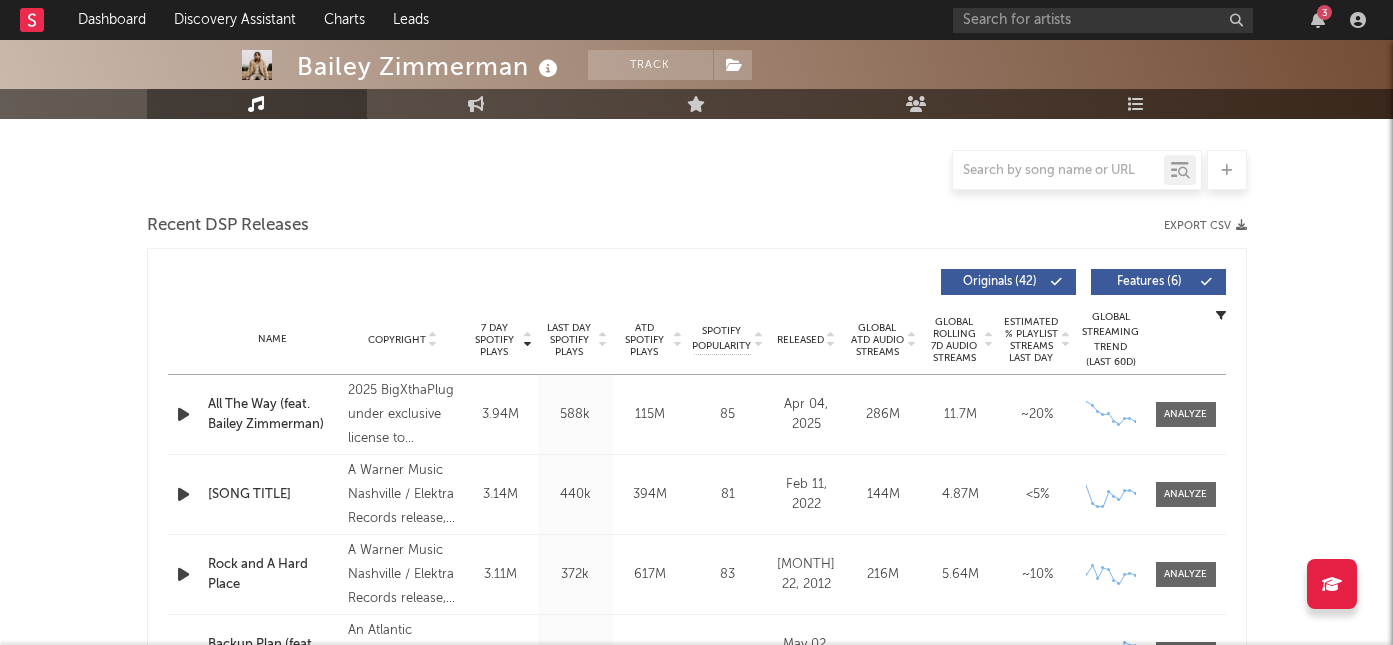 scroll, scrollTop: 624, scrollLeft: 0, axis: vertical 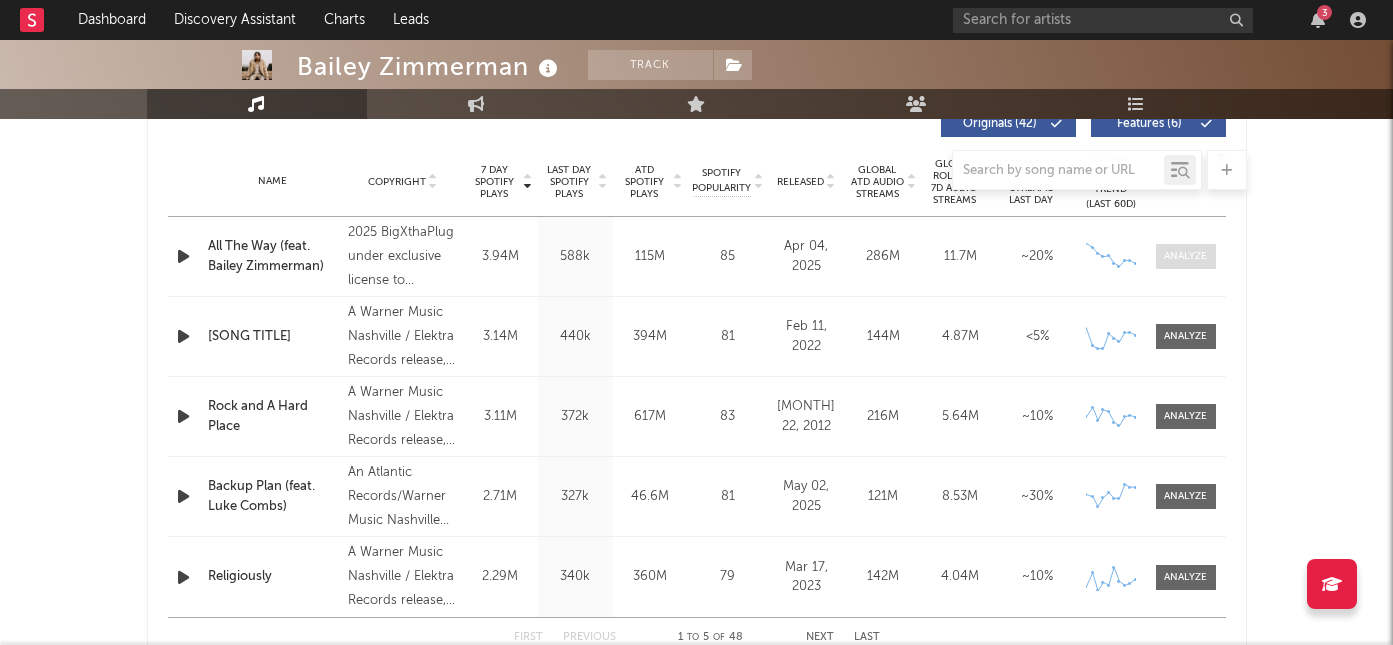 click at bounding box center (1185, 256) 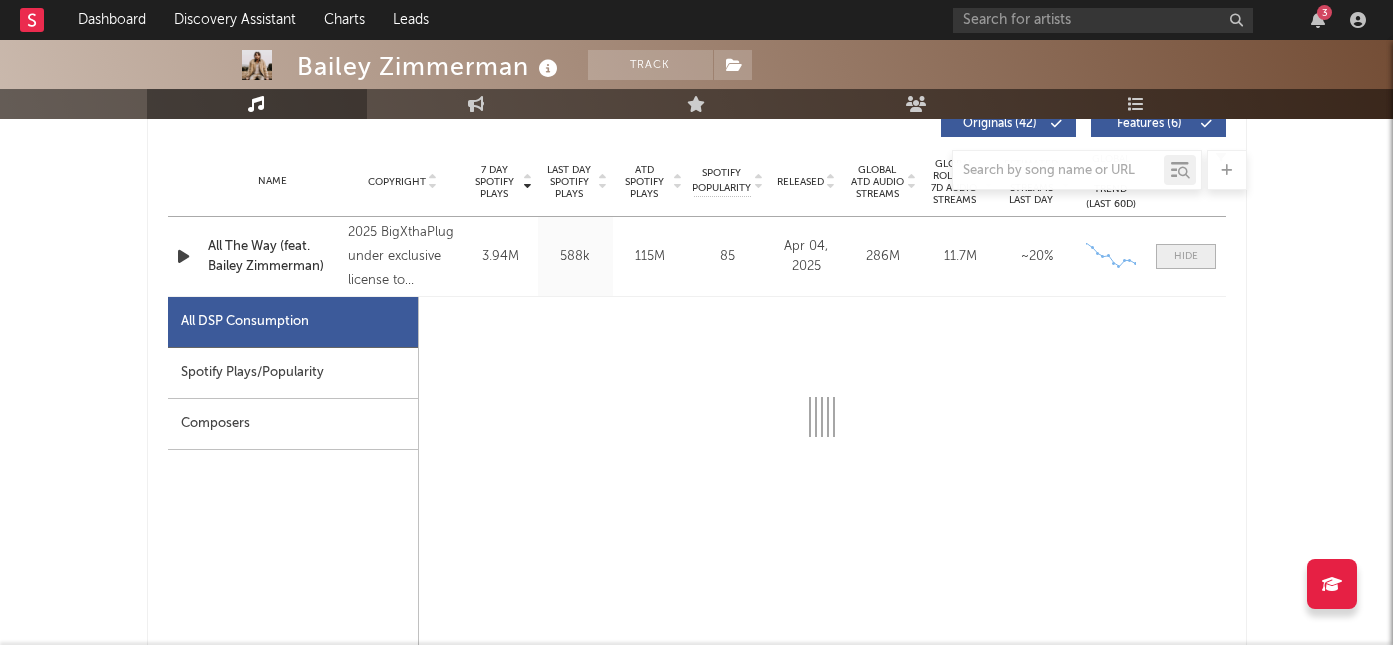 select on "1w" 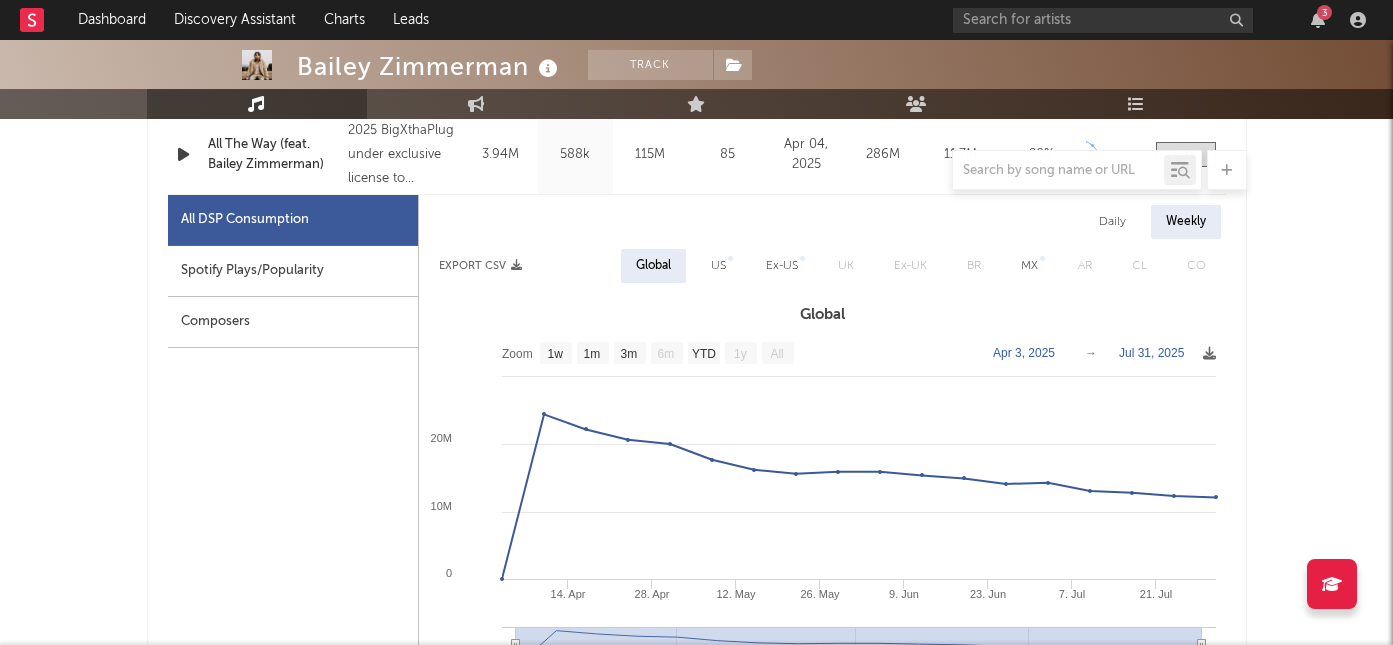 scroll, scrollTop: 750, scrollLeft: 0, axis: vertical 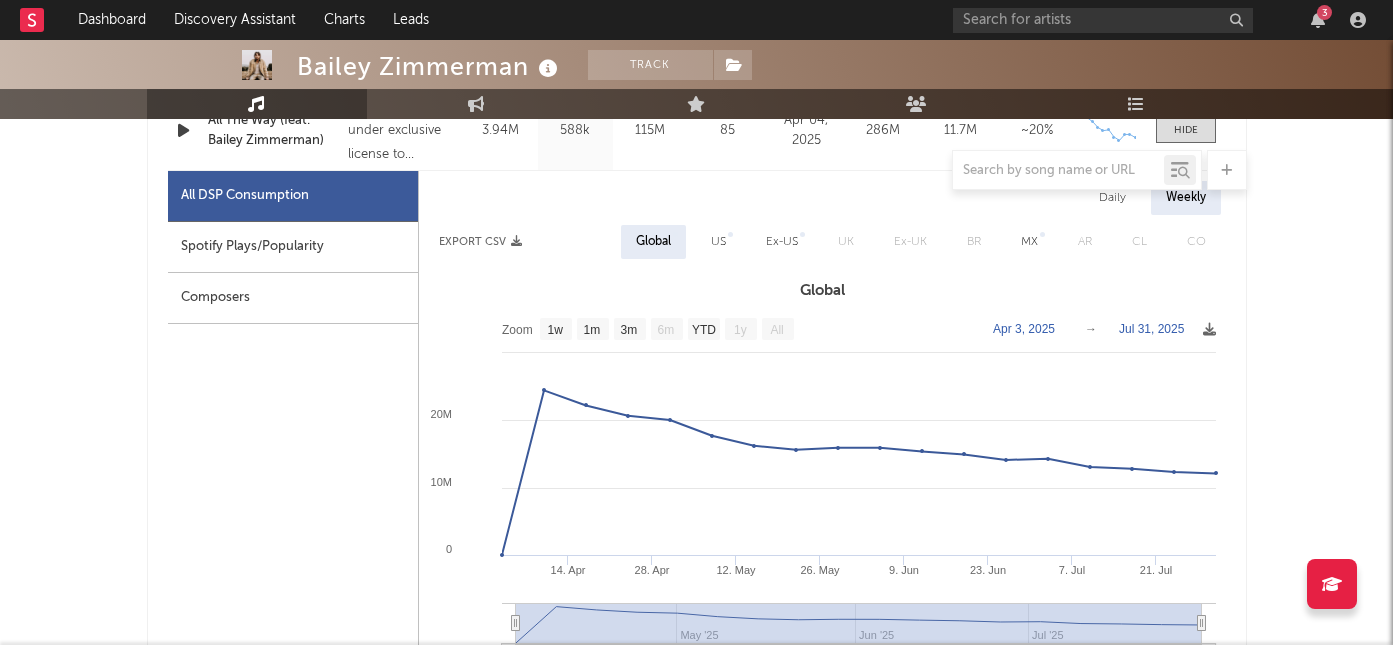 click on "Spotify Plays/Popularity" at bounding box center (293, 247) 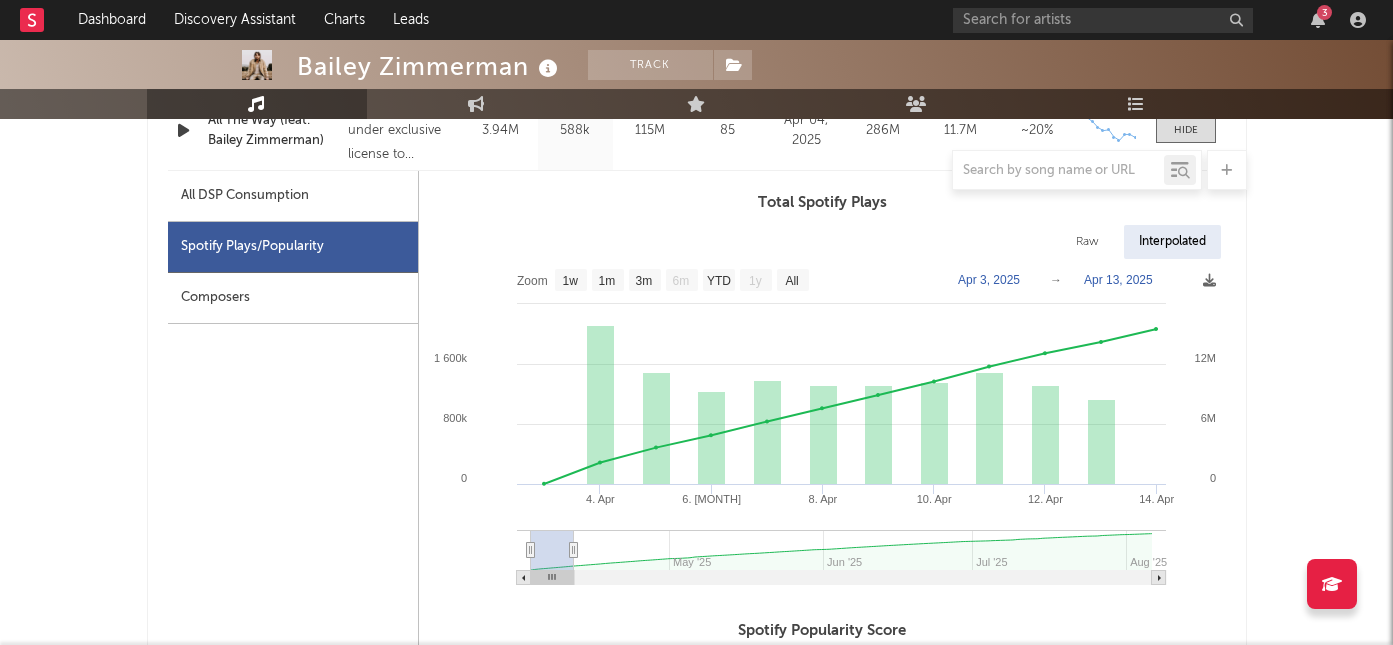 type on "2025-04-08" 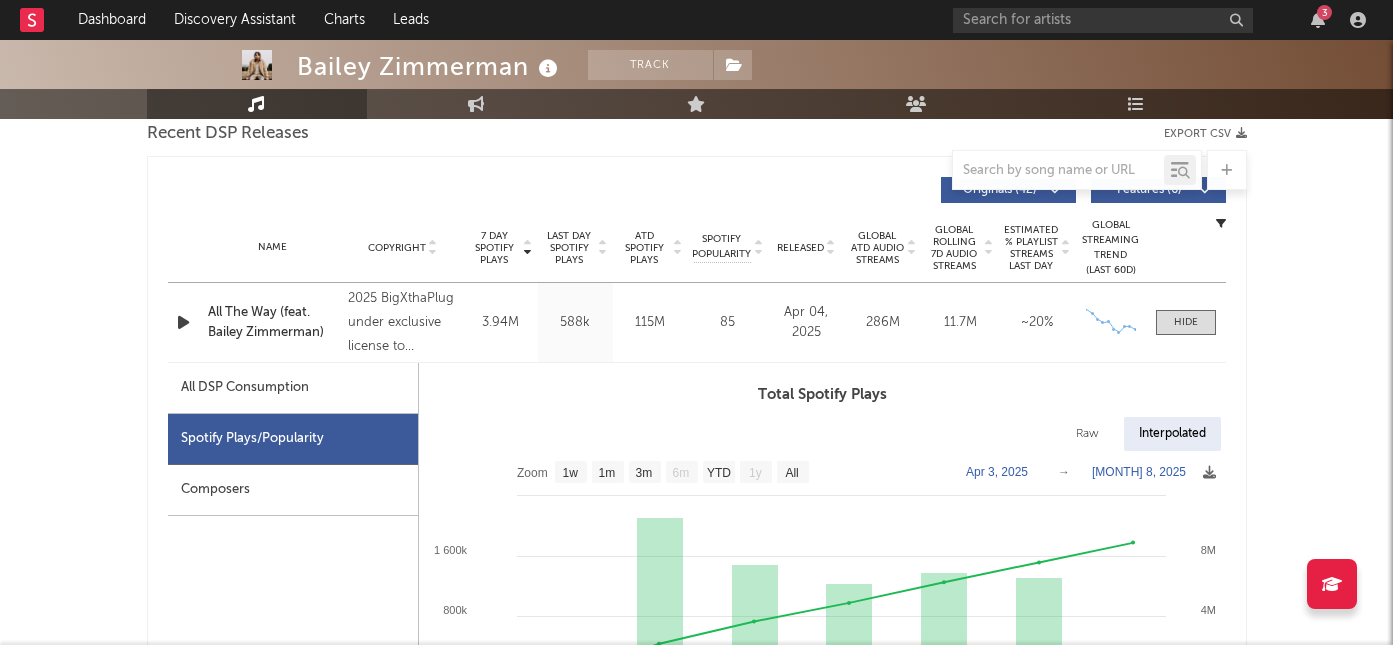 scroll, scrollTop: 548, scrollLeft: 0, axis: vertical 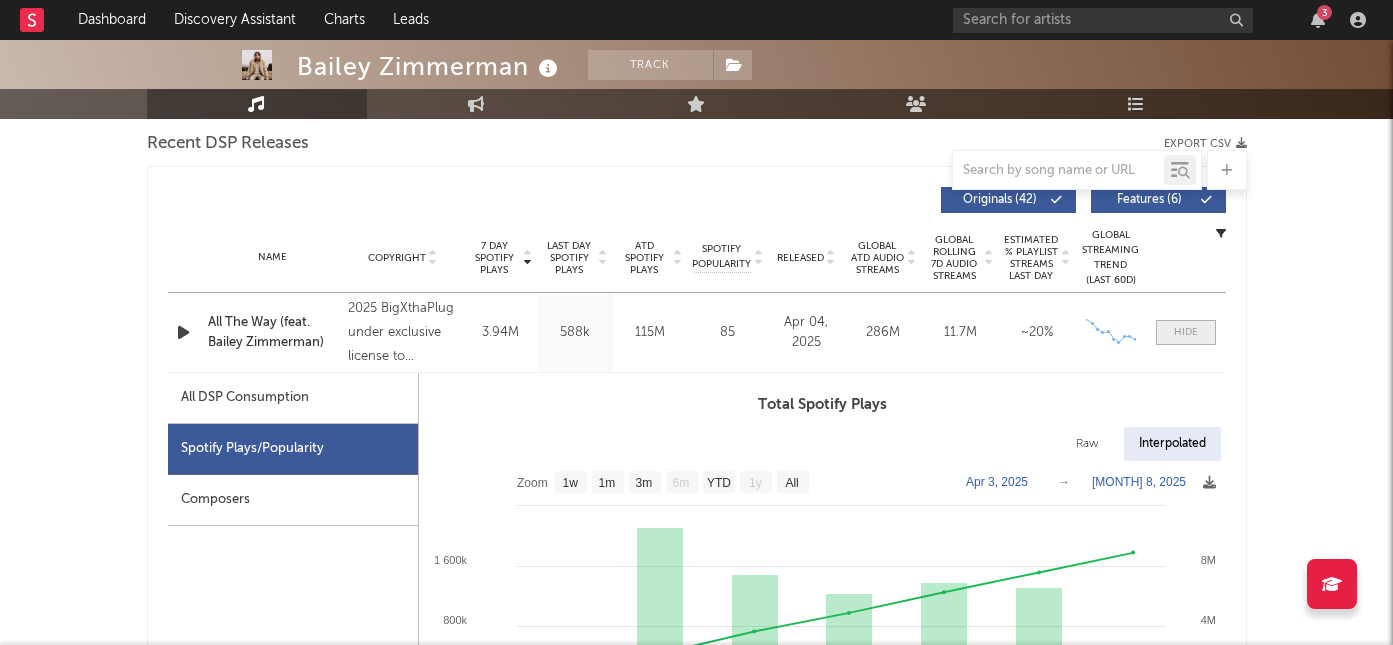 click at bounding box center [1186, 332] 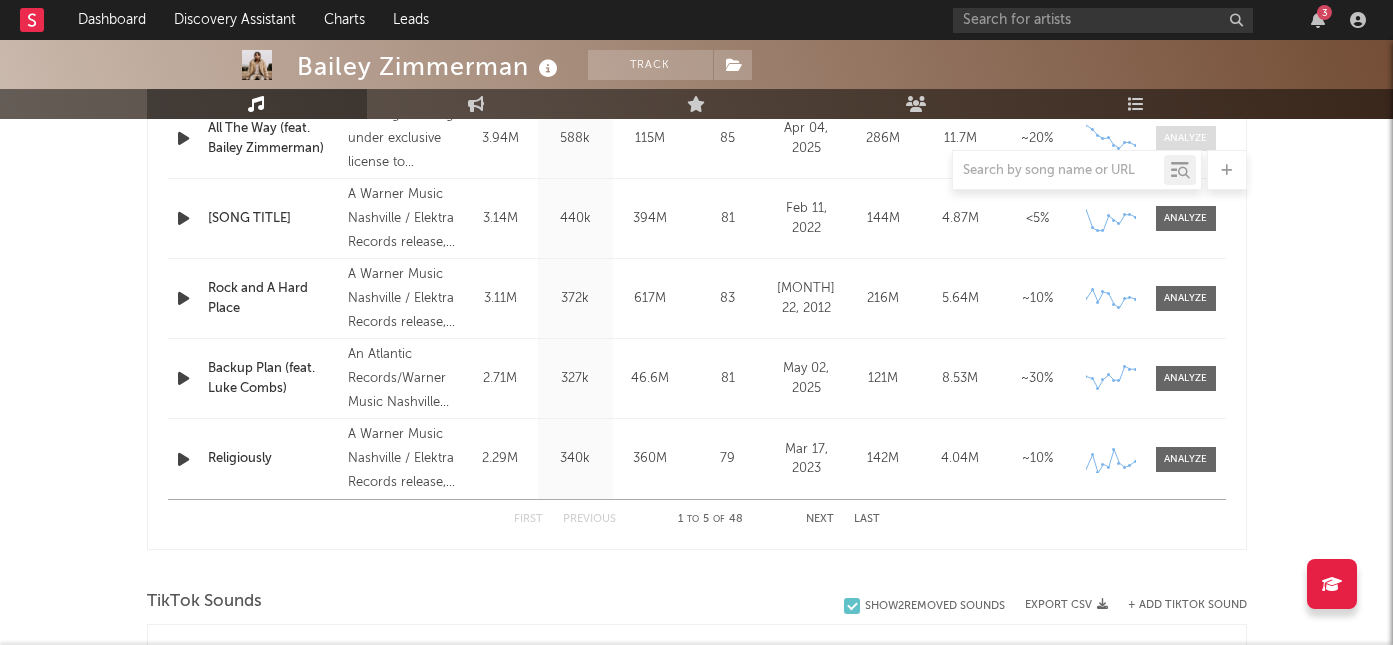 scroll, scrollTop: 749, scrollLeft: 0, axis: vertical 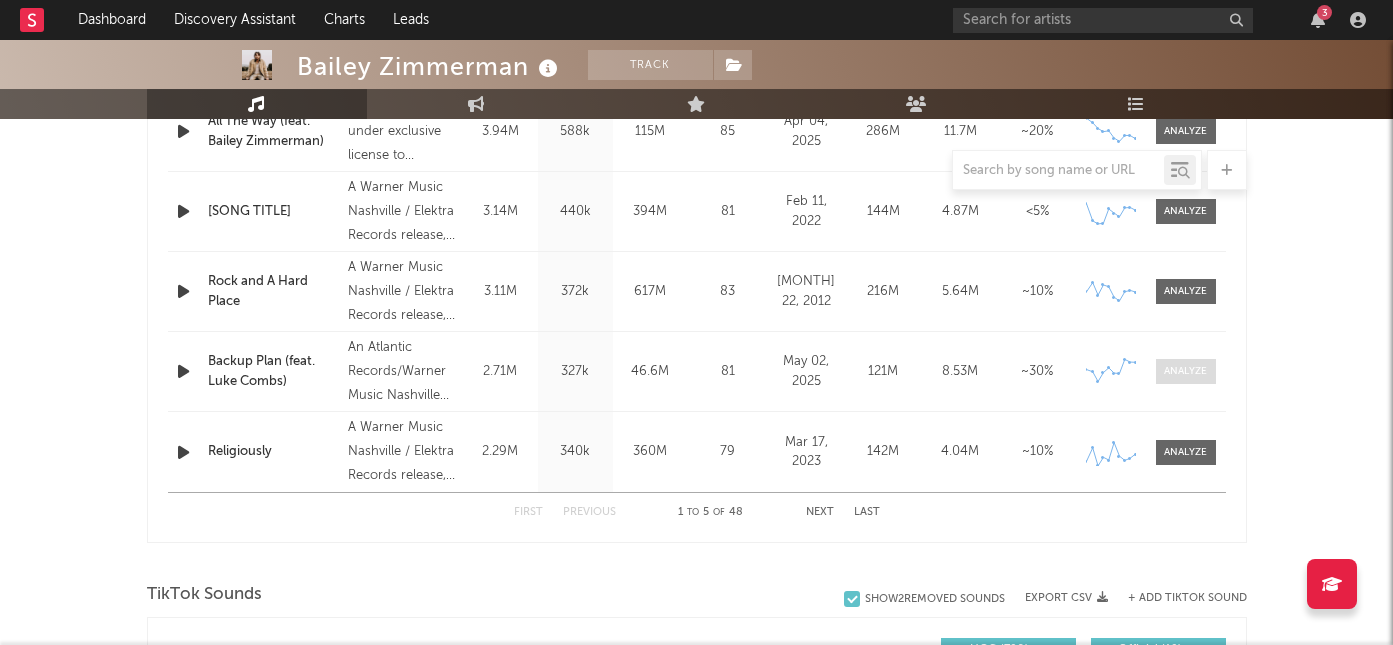 click at bounding box center [1185, 371] 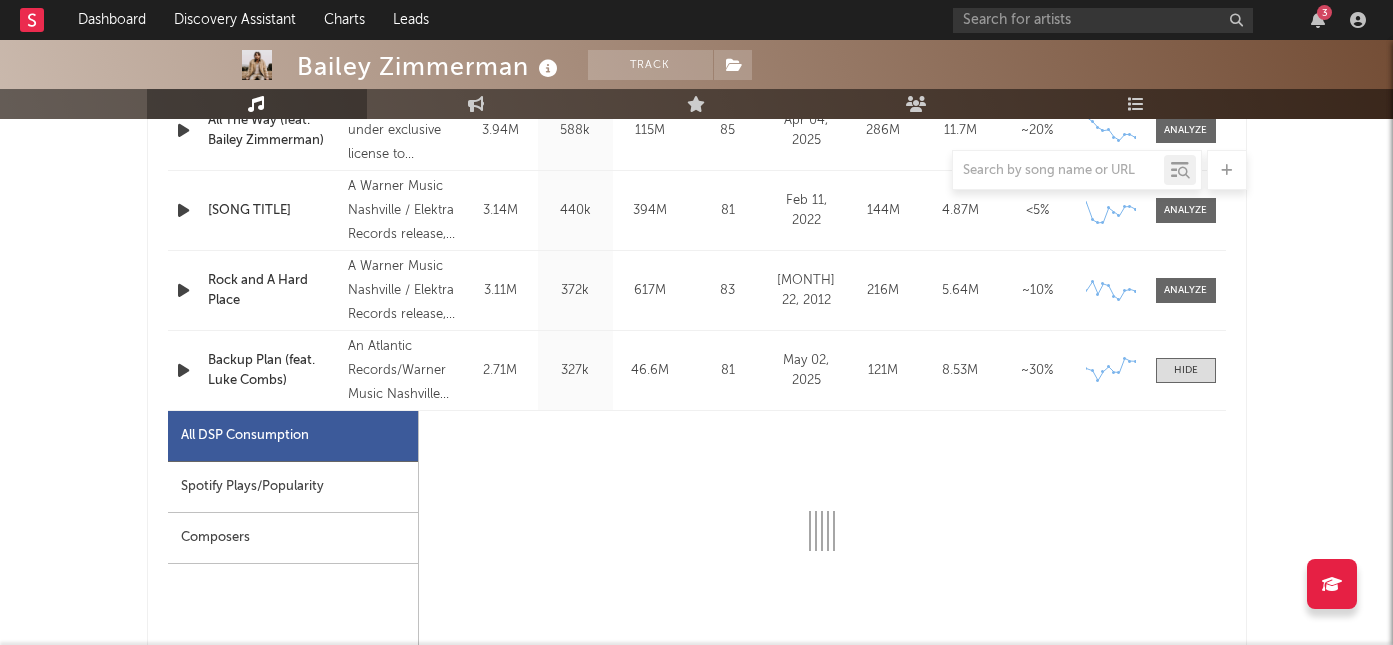 select on "1w" 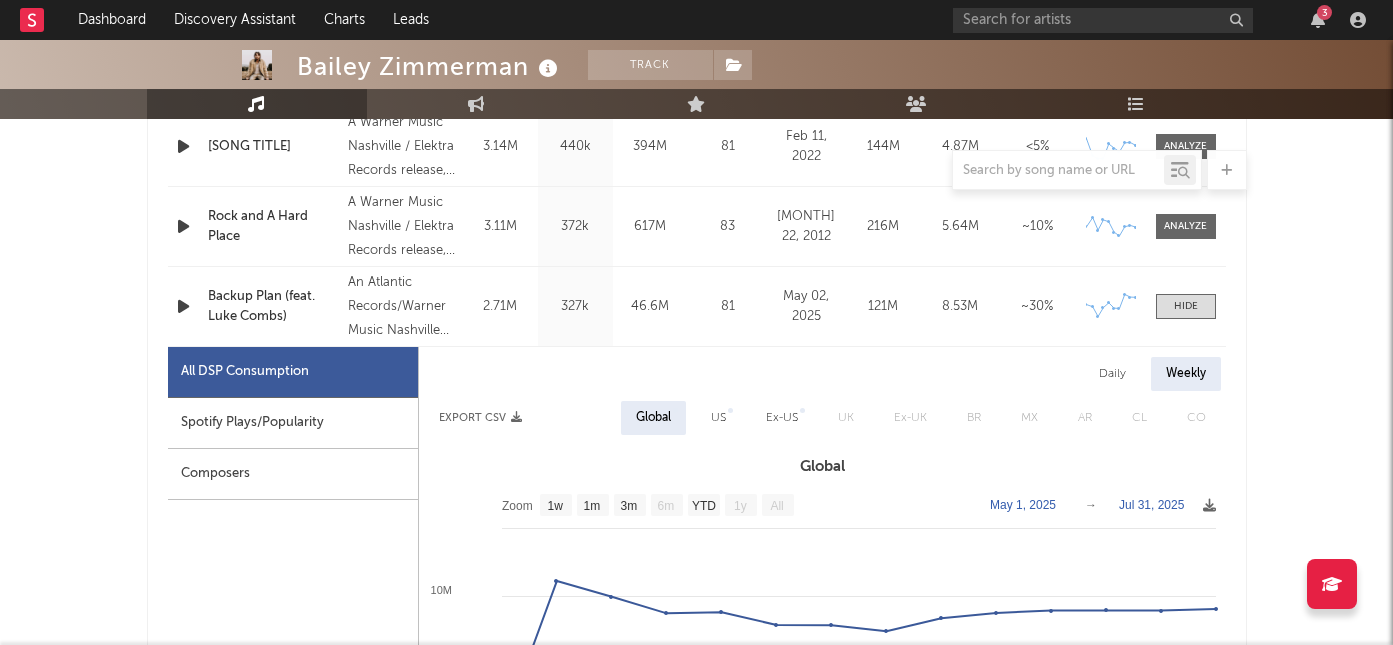 scroll, scrollTop: 903, scrollLeft: 0, axis: vertical 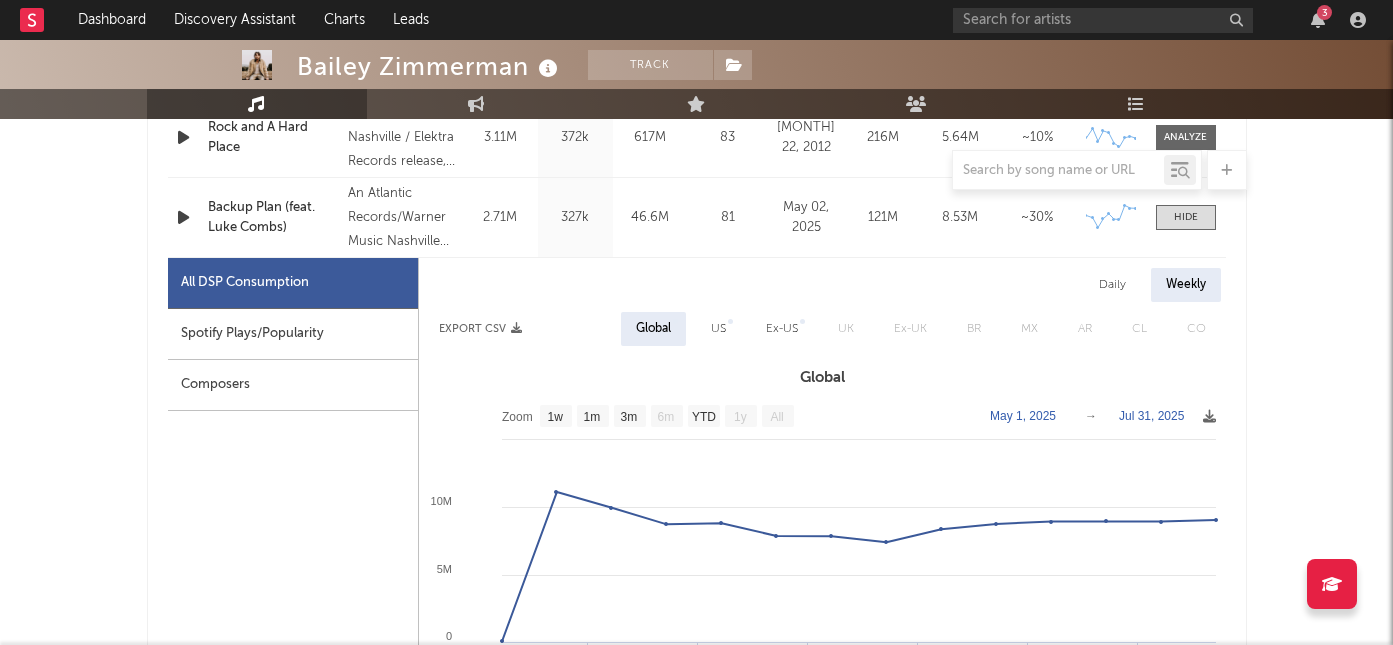click on "Spotify Plays/Popularity" at bounding box center (293, 334) 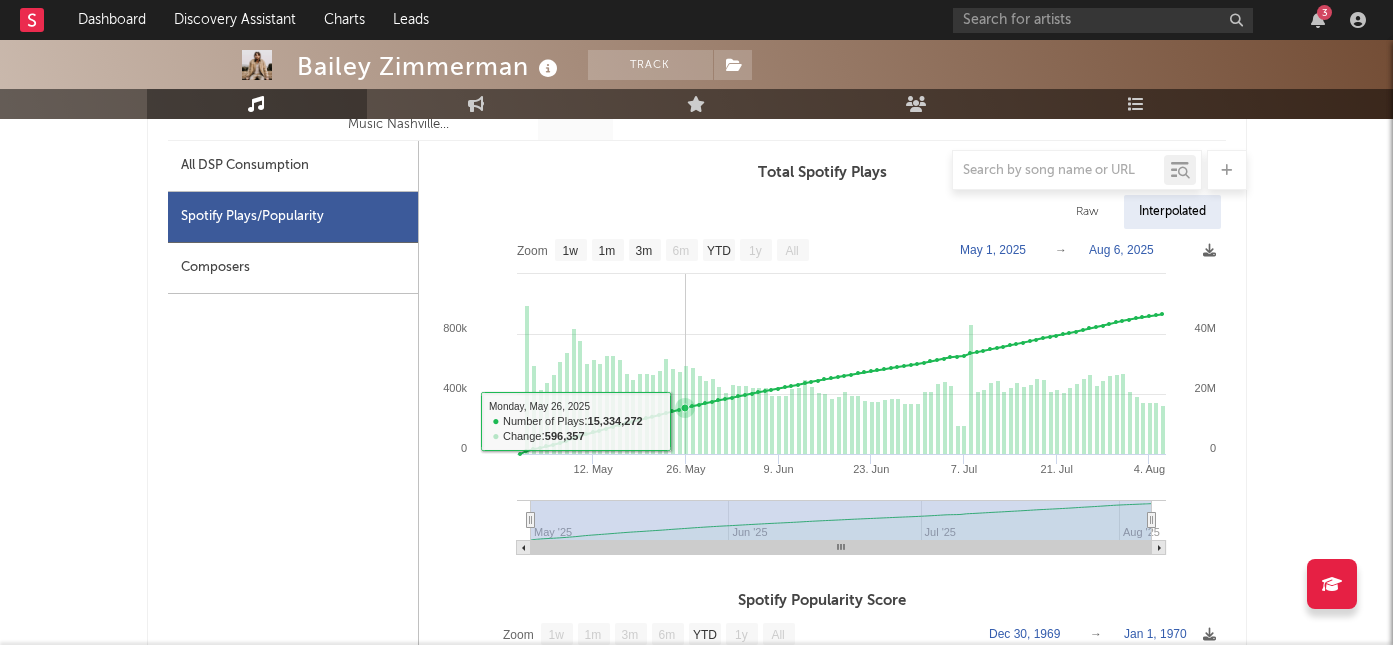 scroll, scrollTop: 1047, scrollLeft: 0, axis: vertical 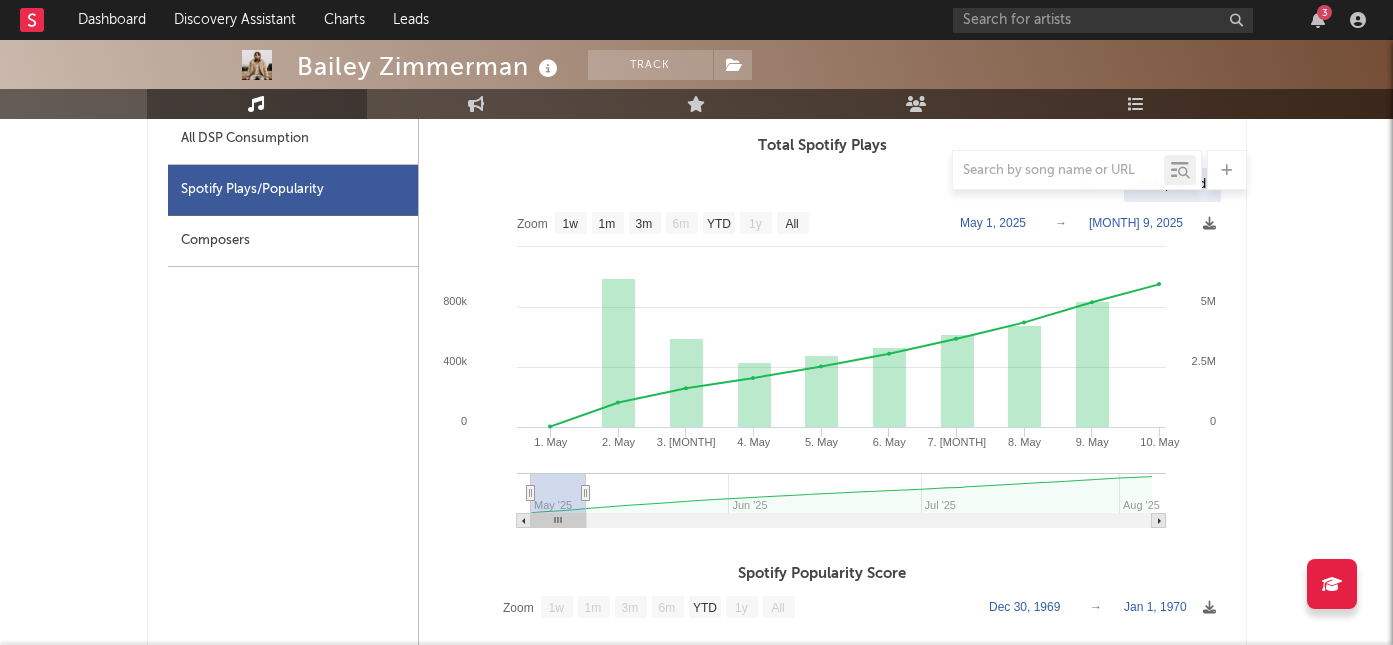 type on "2025-05-08" 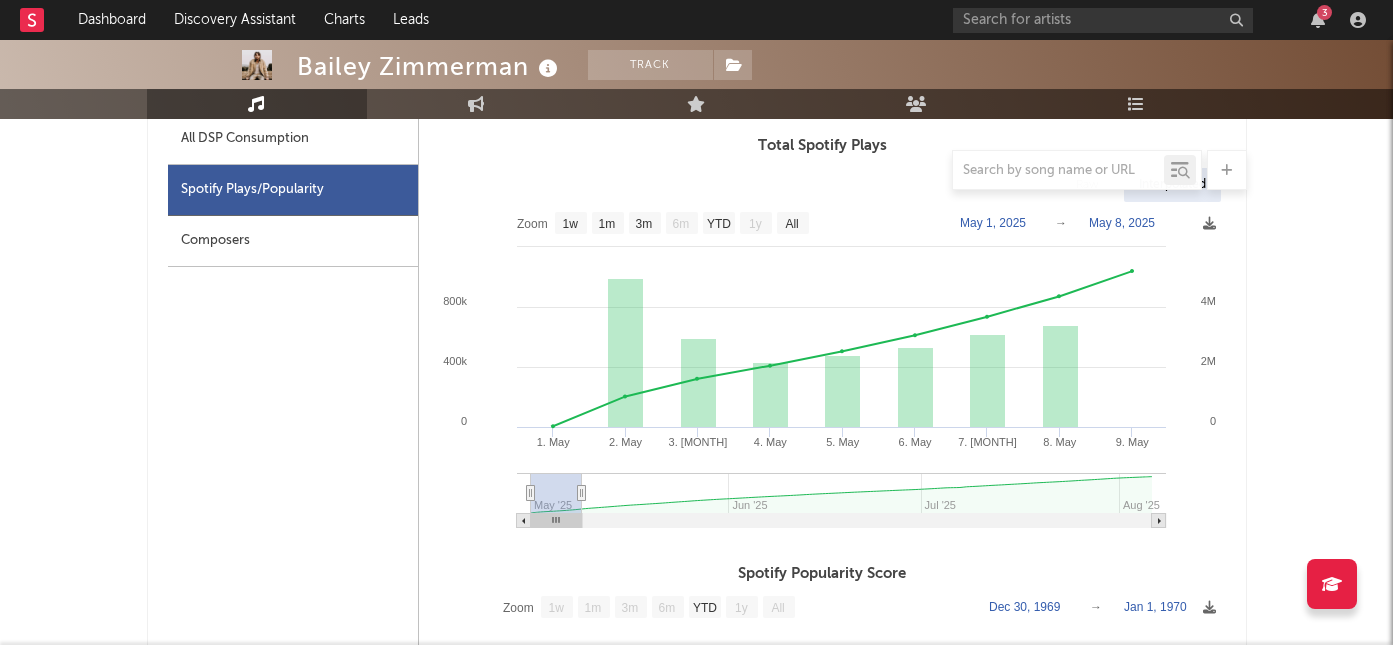 drag, startPoint x: 1149, startPoint y: 497, endPoint x: 577, endPoint y: 524, distance: 572.6369 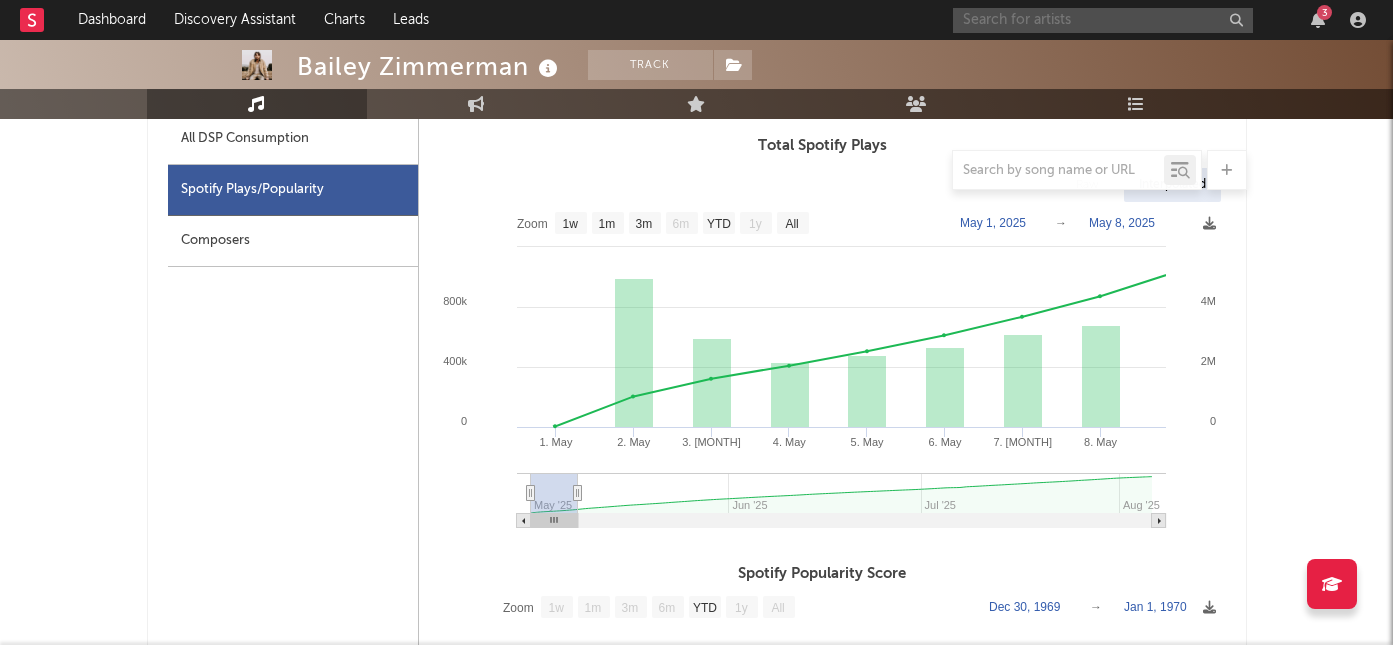 click at bounding box center [1103, 20] 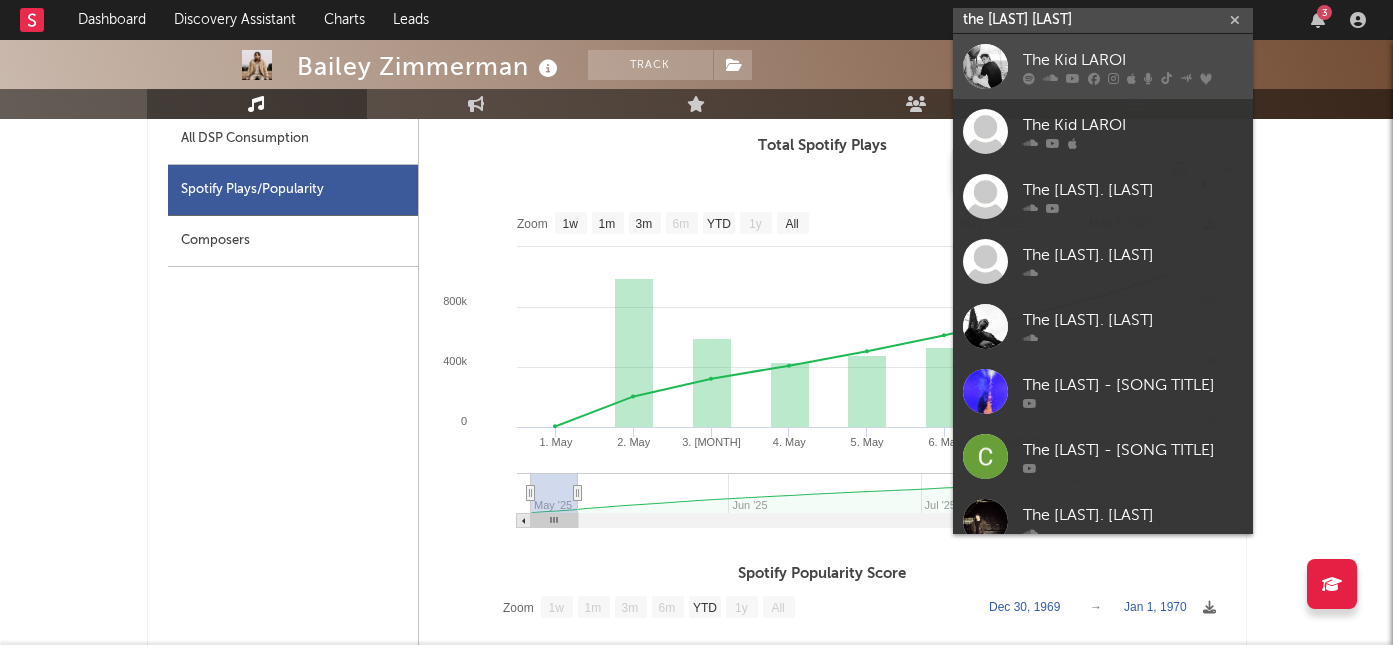 type on "the [LAST] [LAST]" 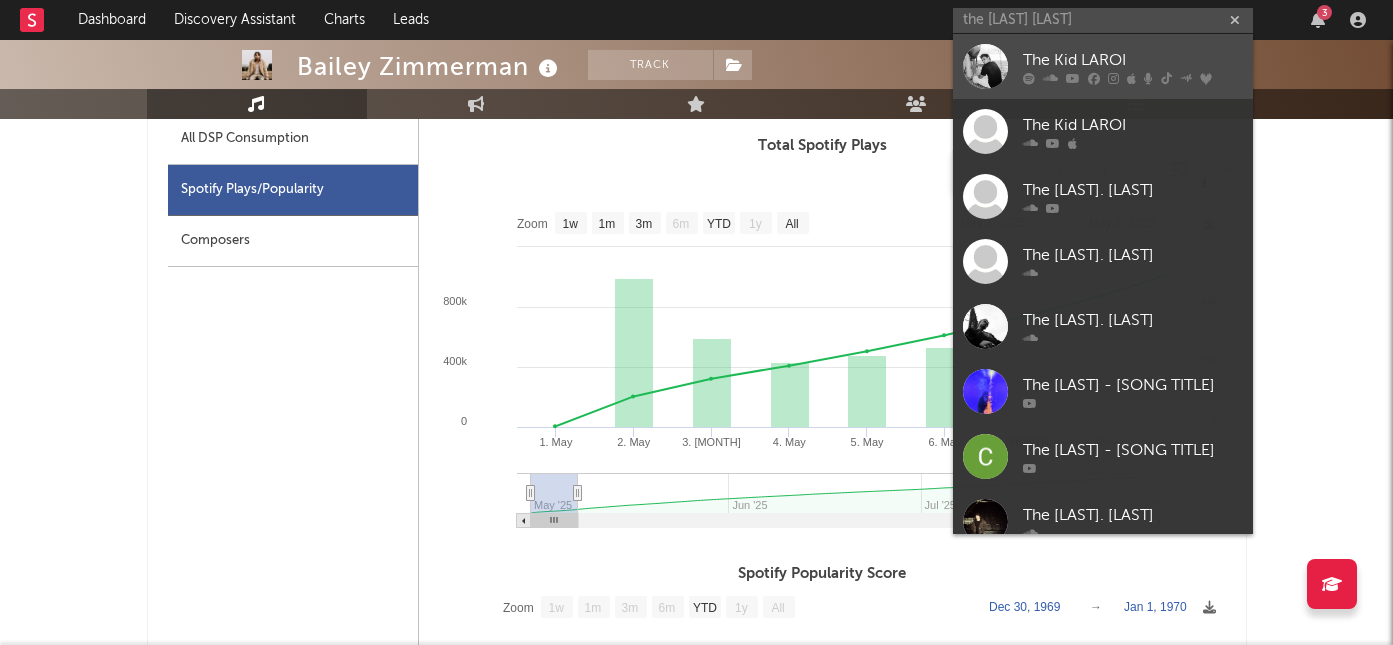 click on "The Kid LAROI" at bounding box center [1133, 60] 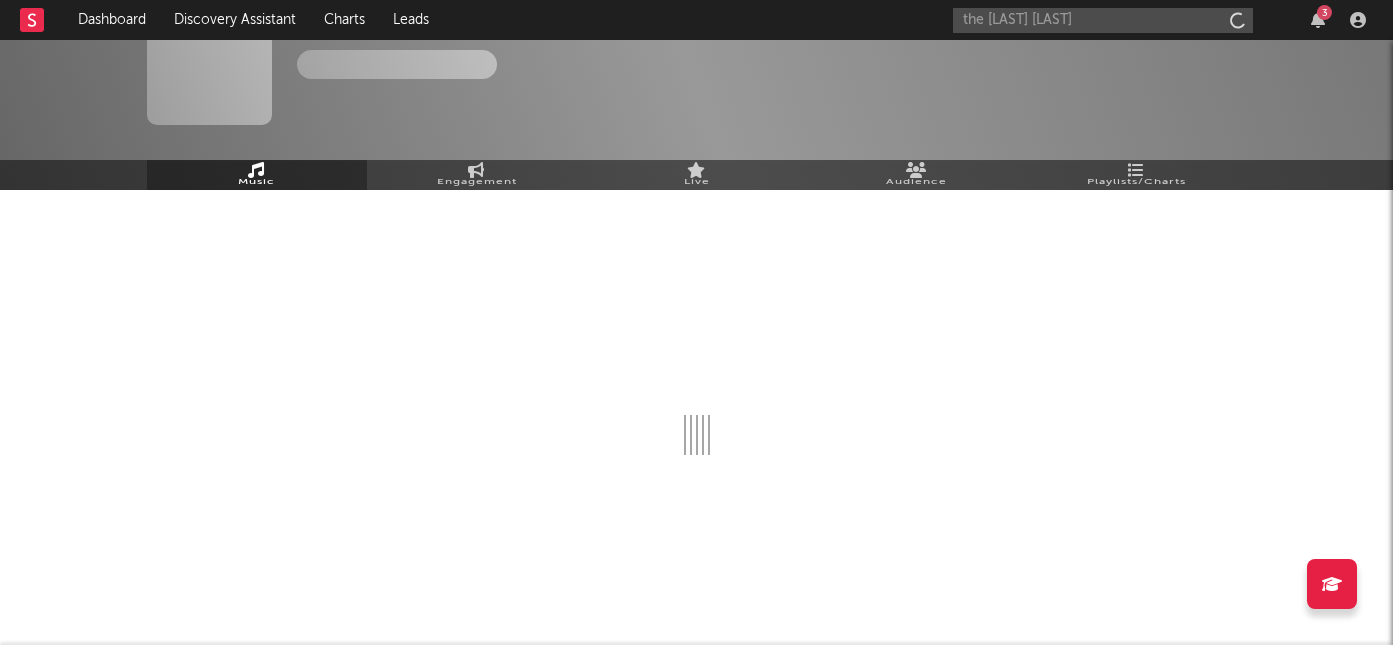 type 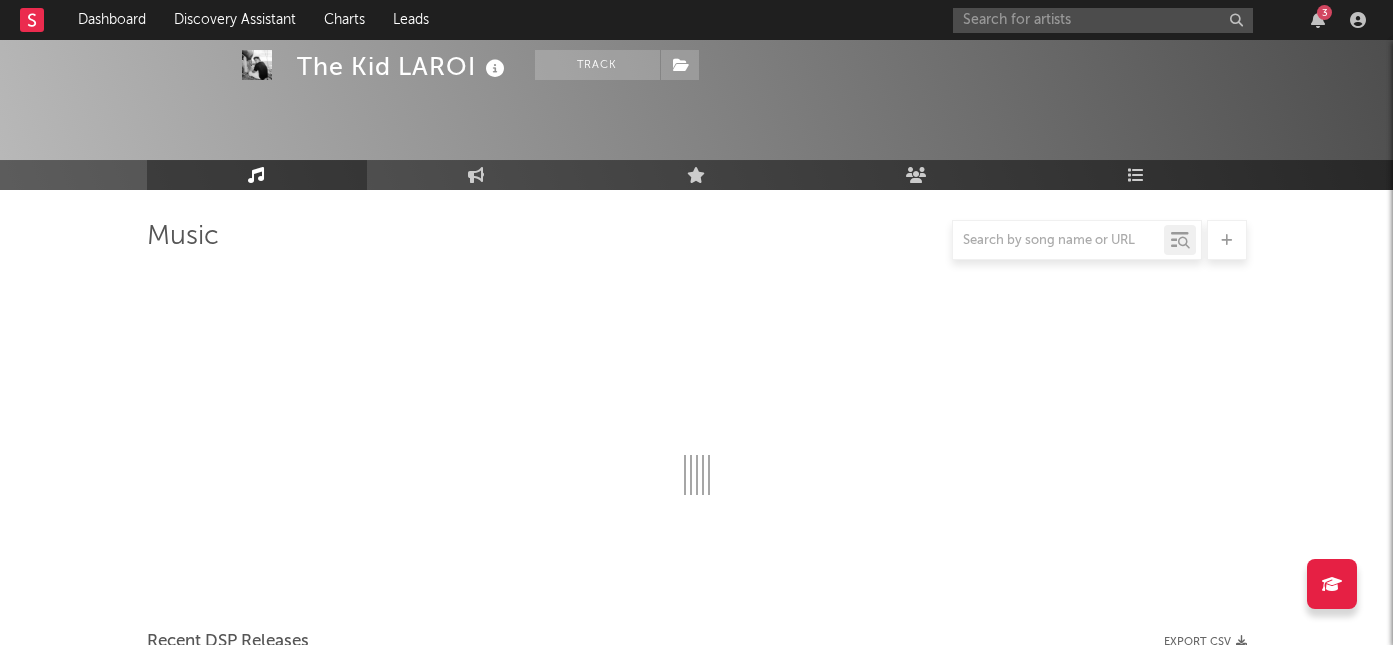 scroll, scrollTop: 1047, scrollLeft: 0, axis: vertical 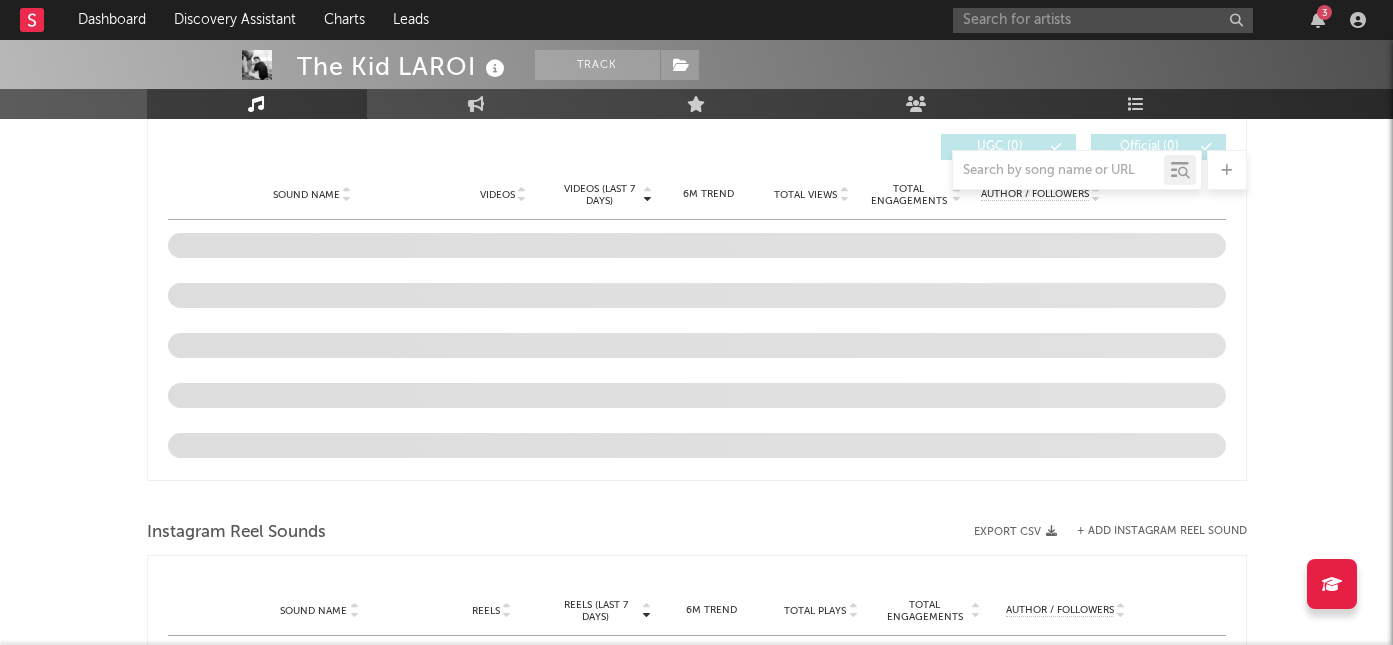 select on "6m" 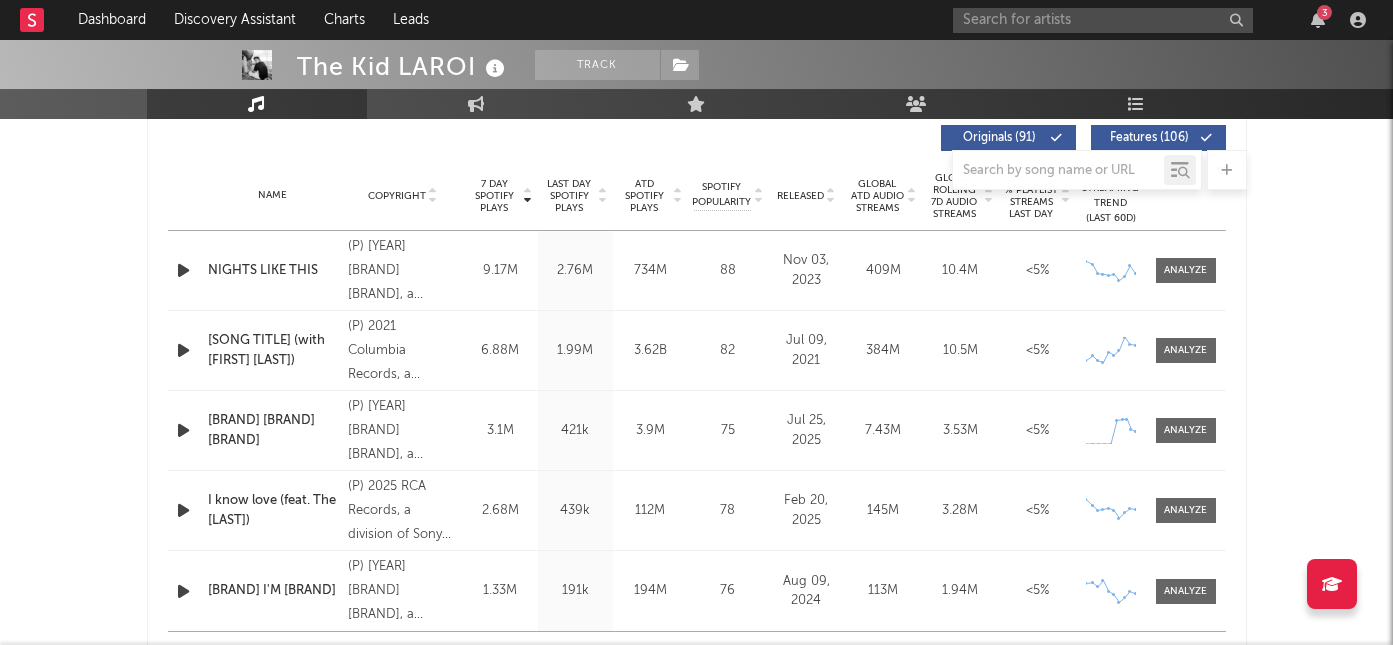 scroll, scrollTop: 739, scrollLeft: 0, axis: vertical 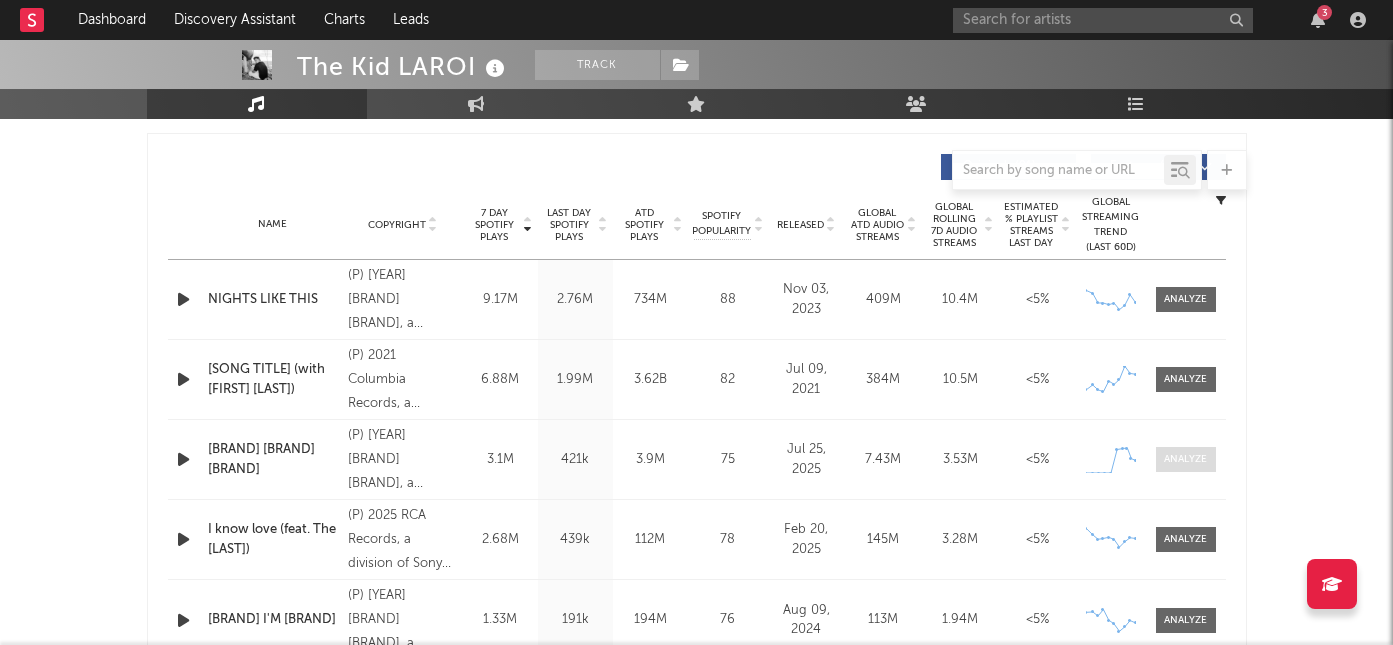 click at bounding box center (1185, 459) 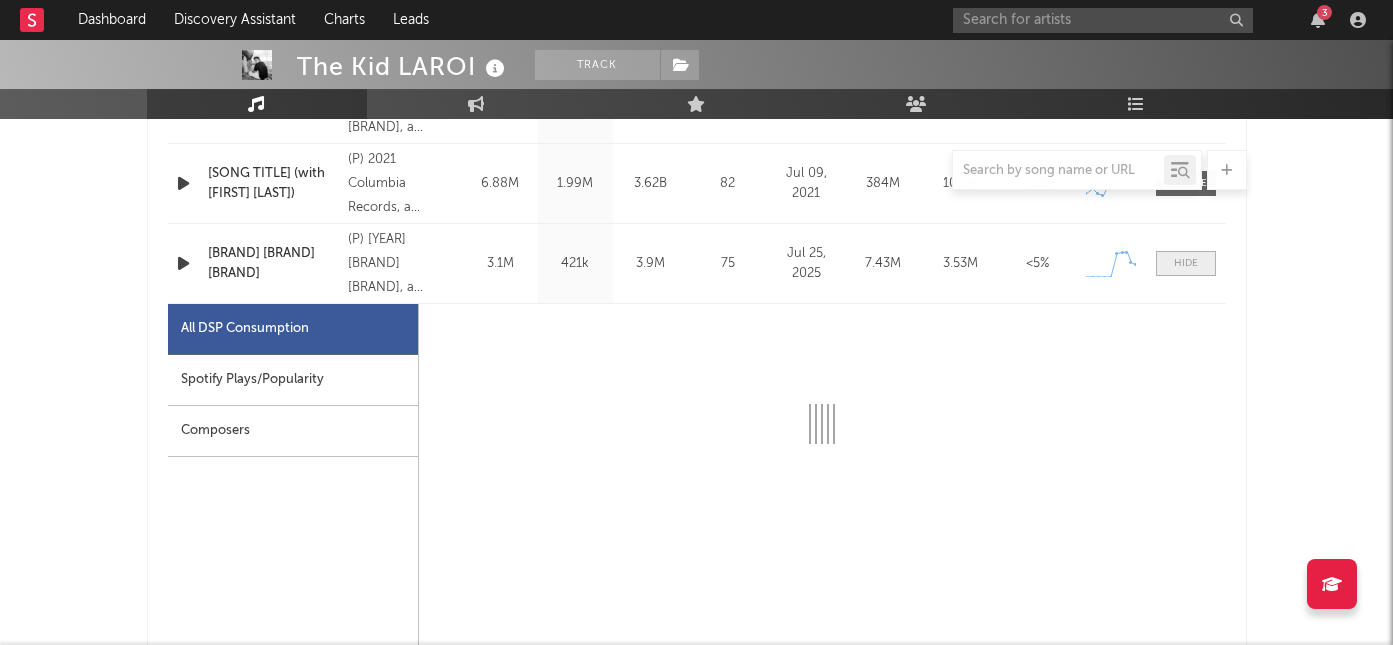select on "1w" 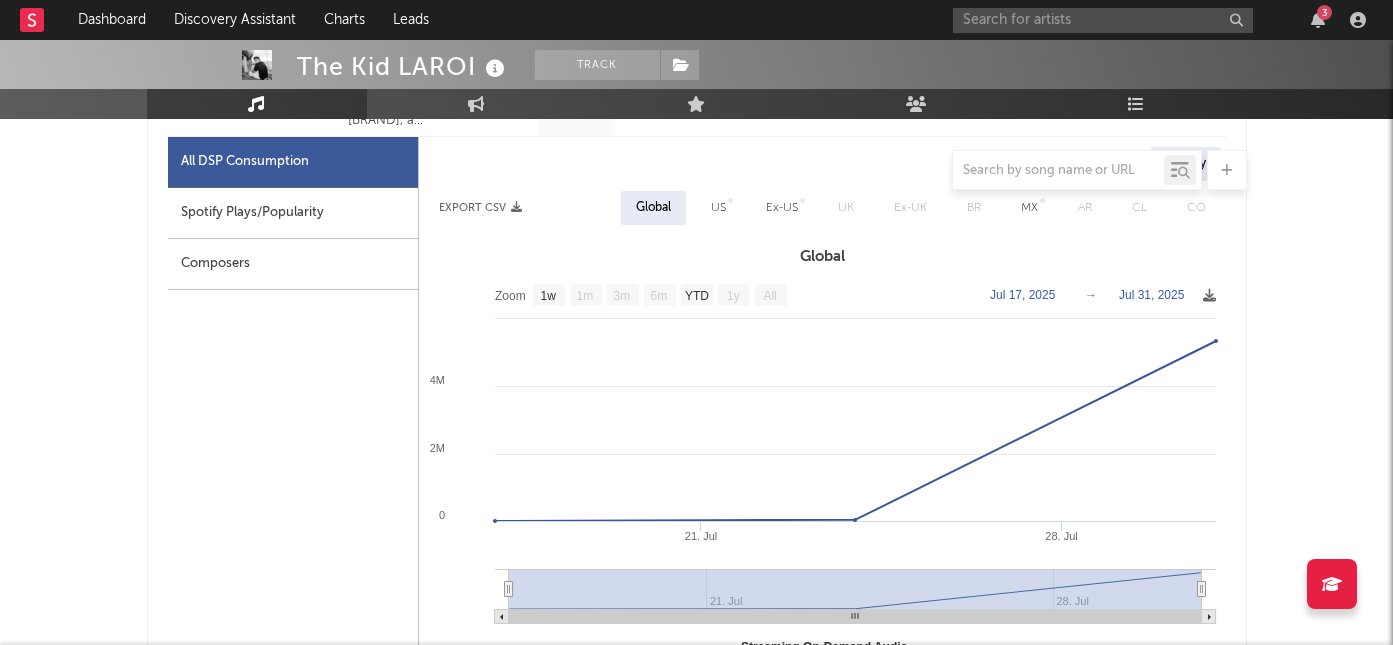 scroll, scrollTop: 1137, scrollLeft: 0, axis: vertical 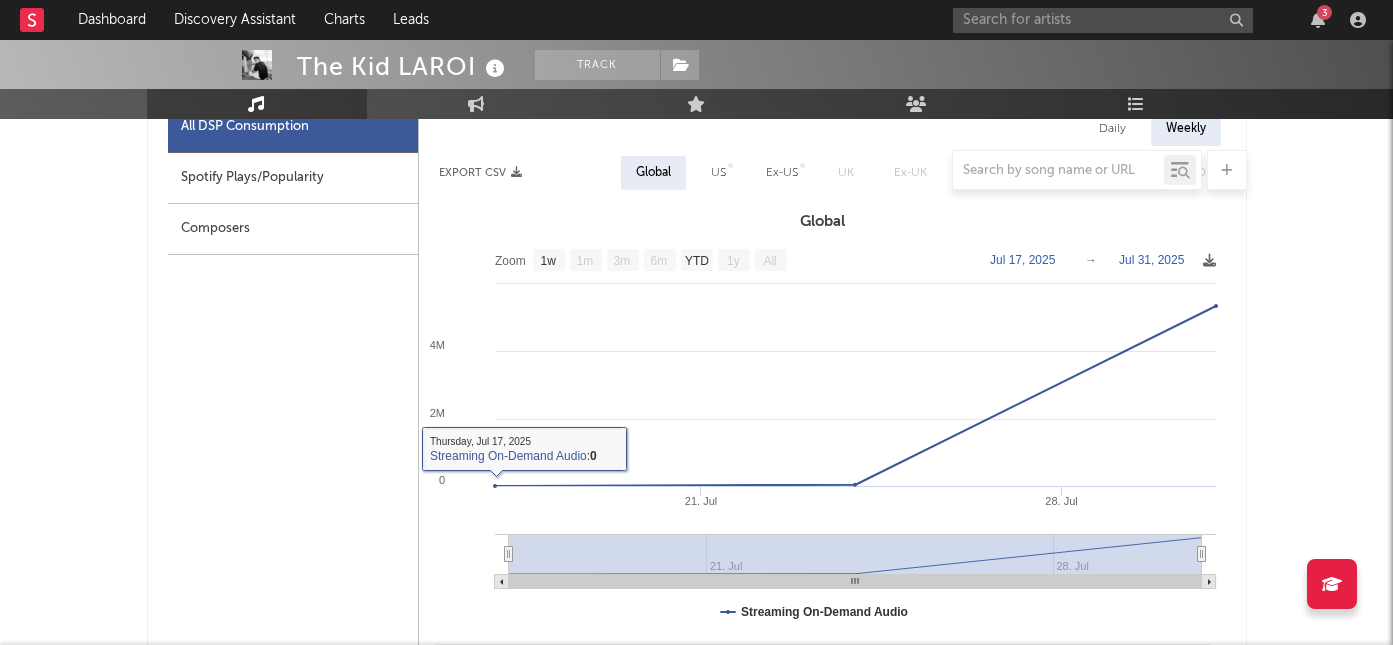 click at bounding box center (697, 170) 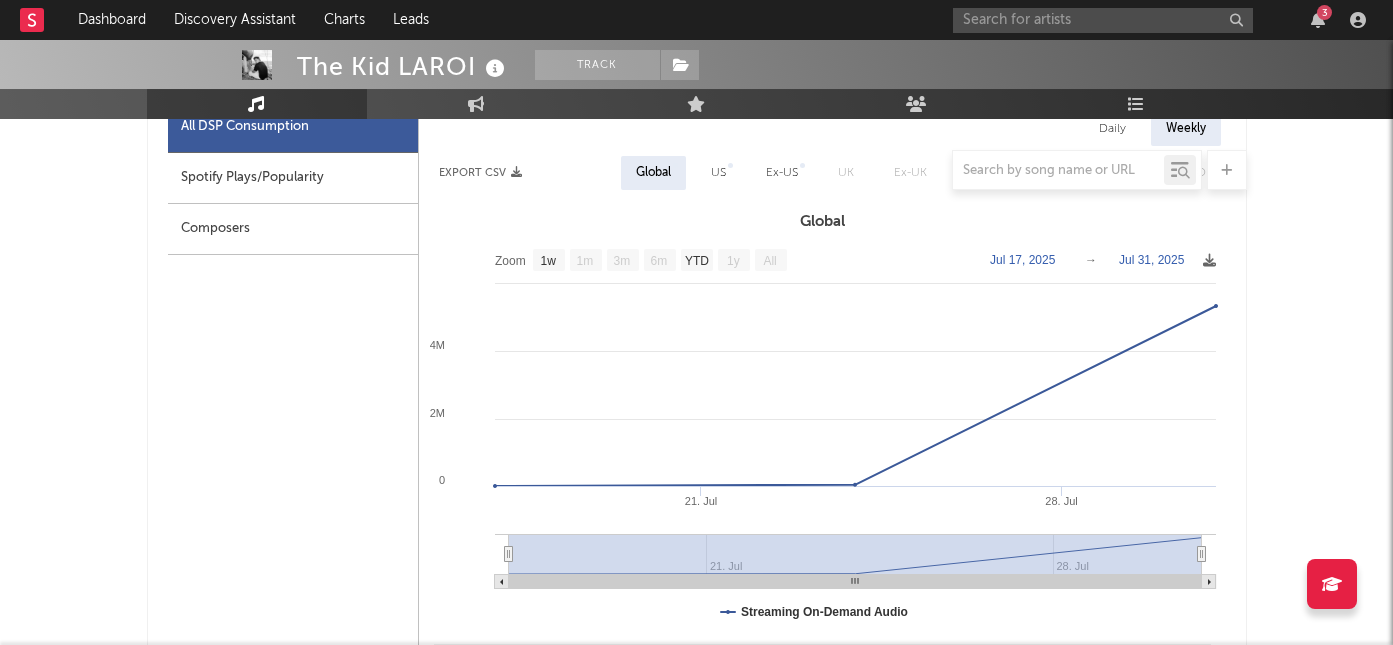 click at bounding box center (697, 170) 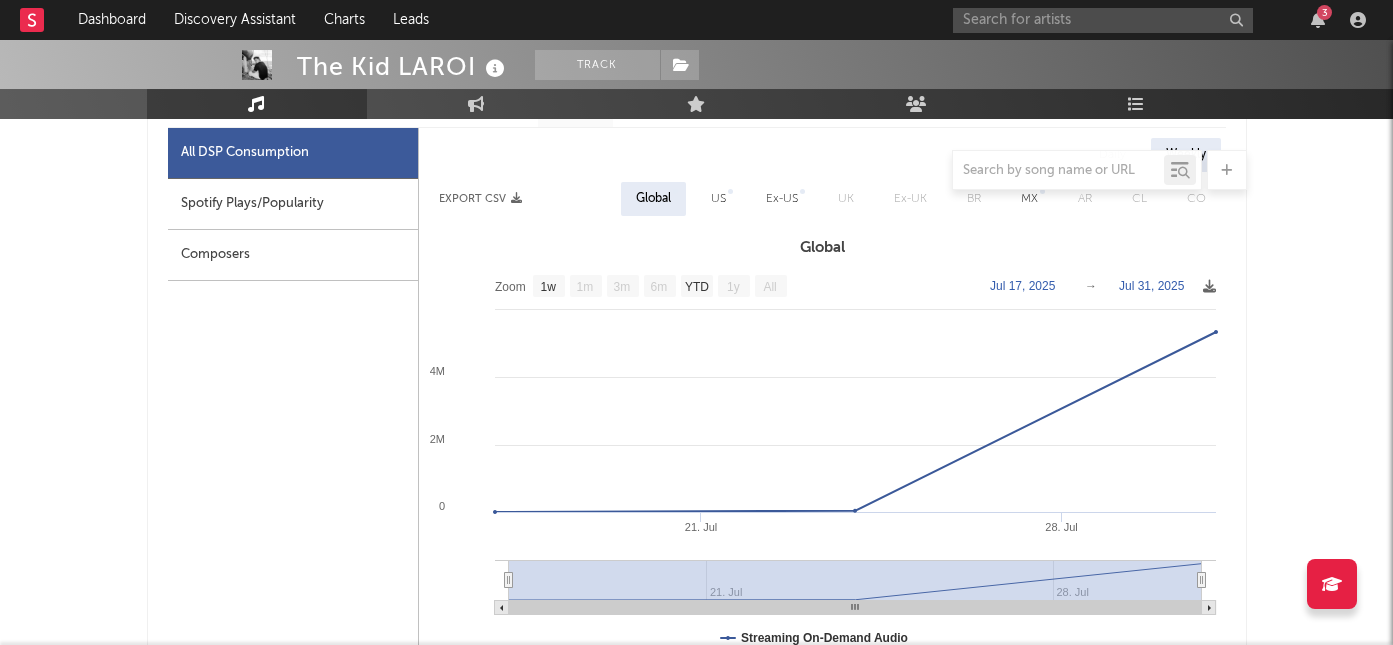 click on "Spotify Plays/Popularity" at bounding box center [293, 204] 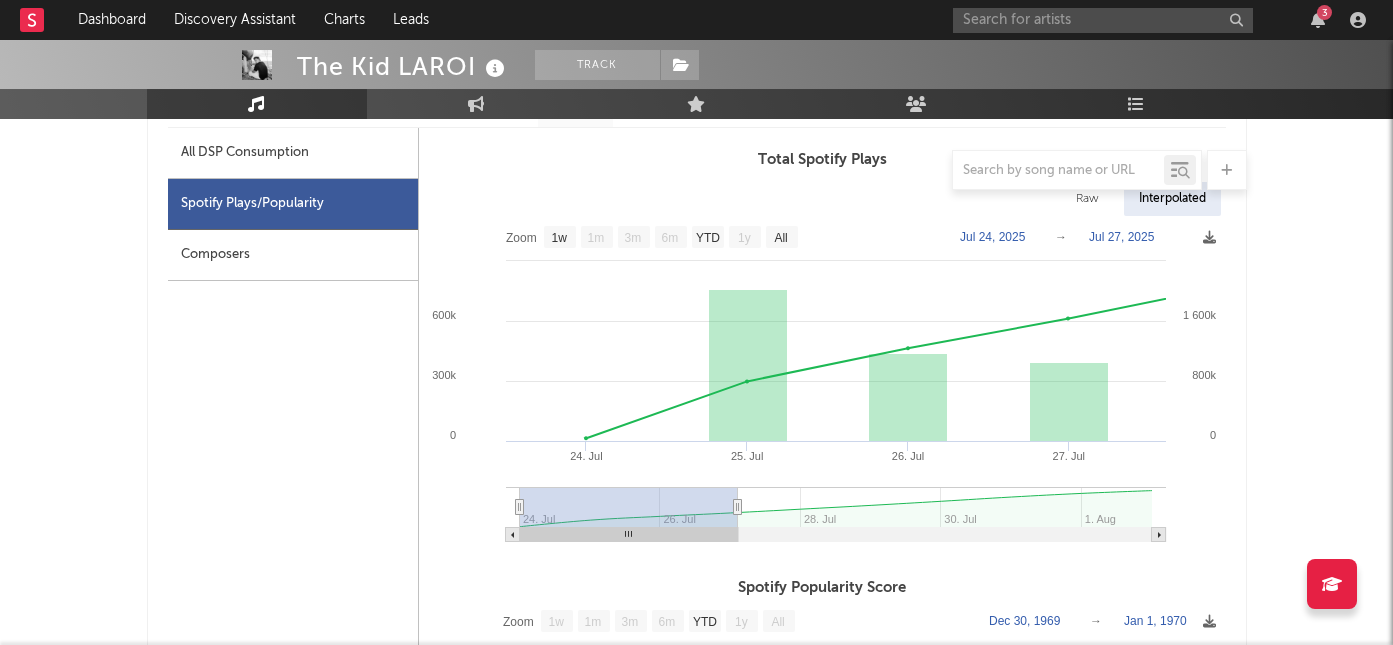 type on "2025-07-26" 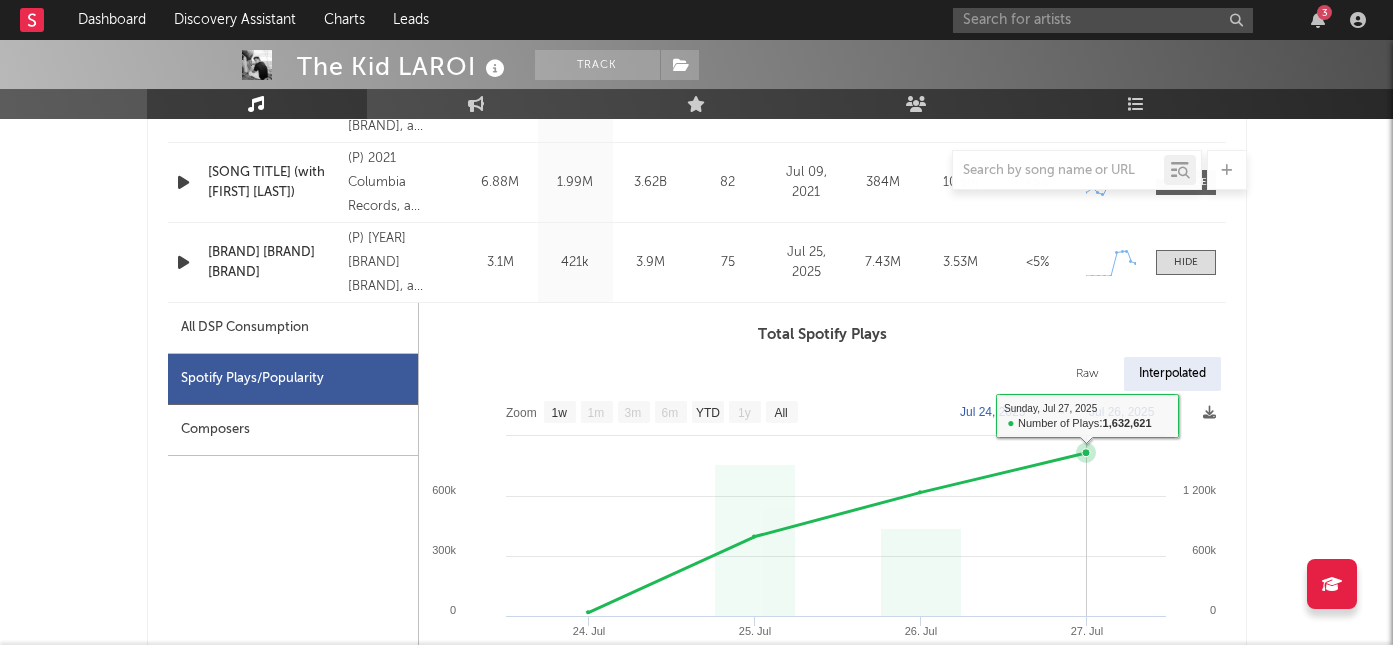 scroll, scrollTop: 816, scrollLeft: 0, axis: vertical 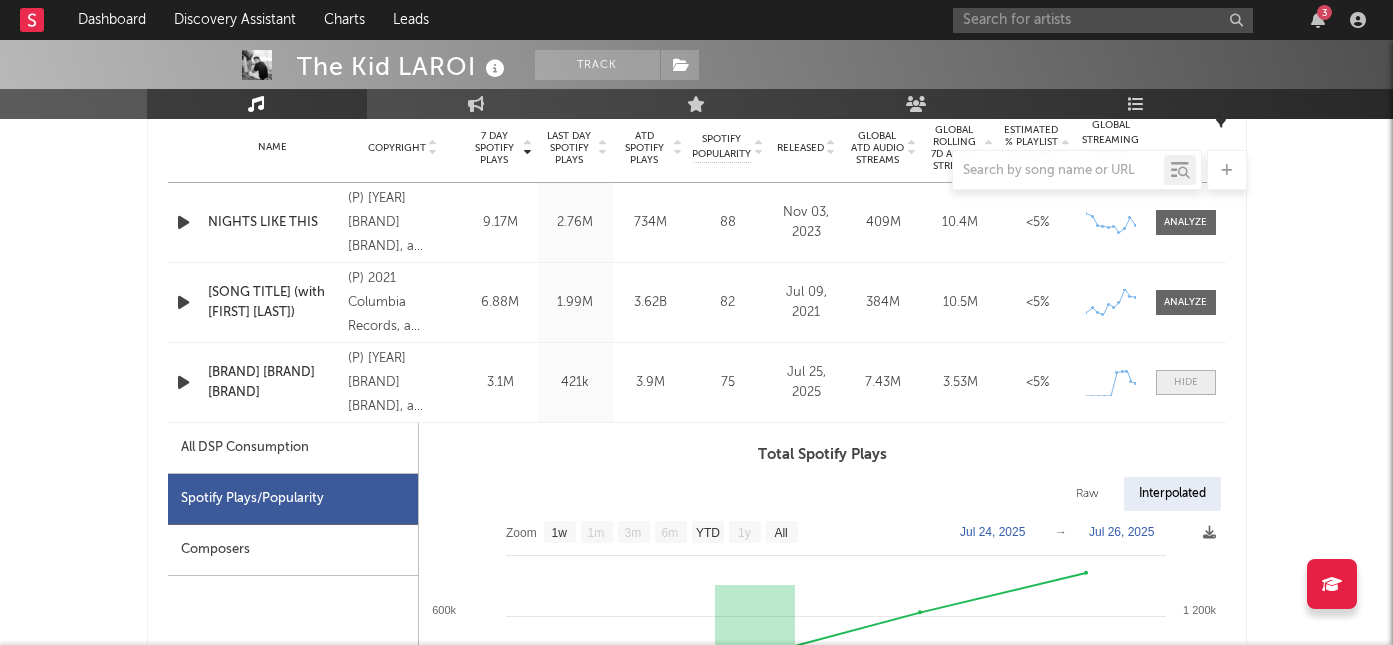 click at bounding box center [1186, 382] 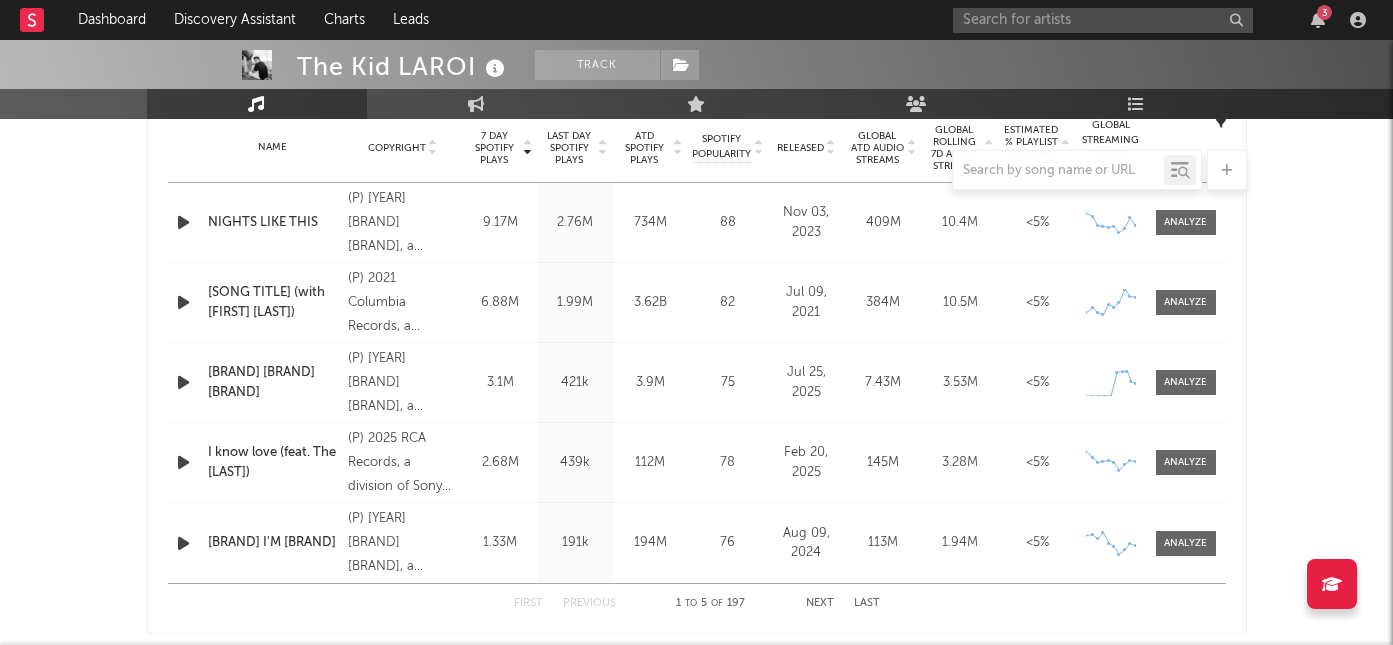 click on "Released" at bounding box center [800, 148] 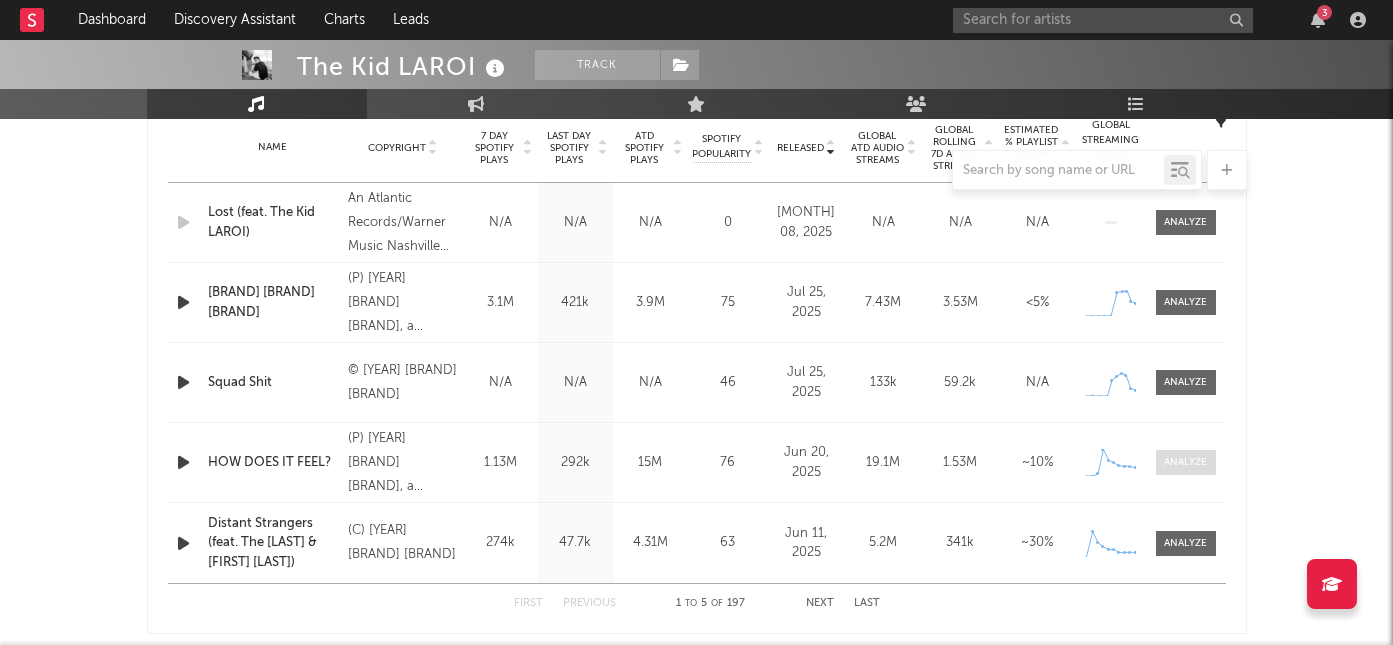 click at bounding box center (1185, 462) 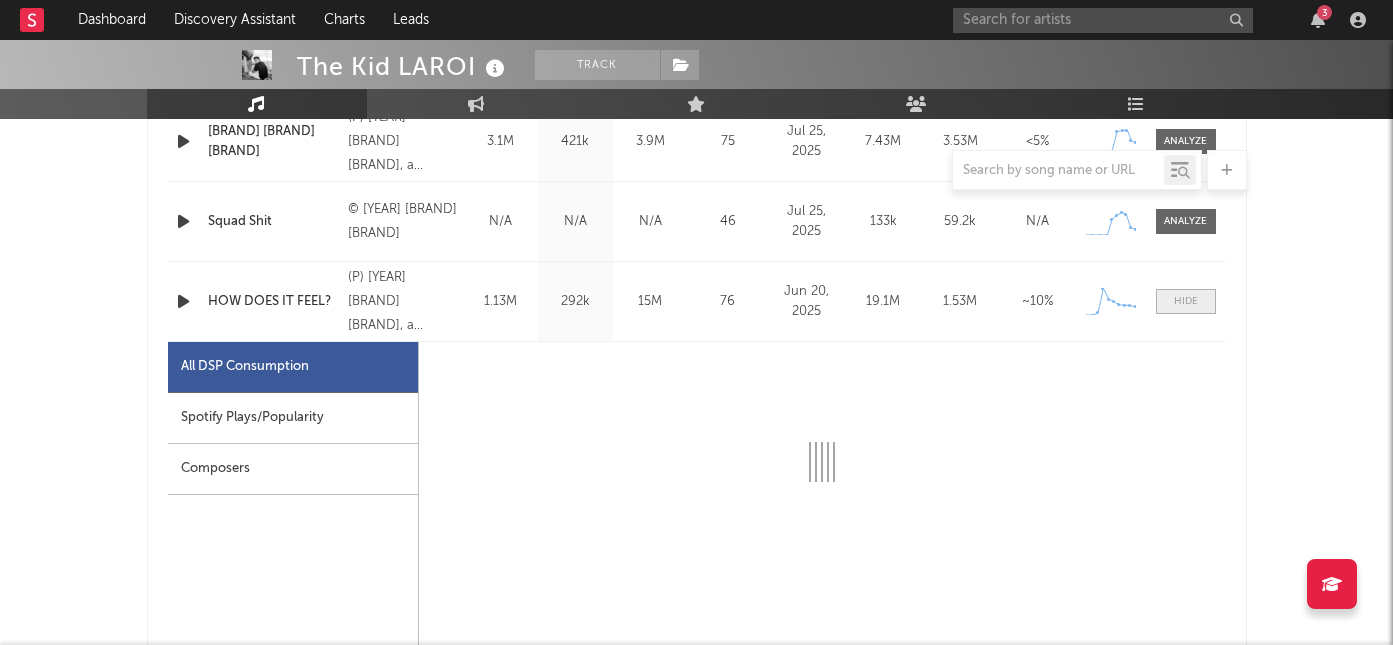 select on "1w" 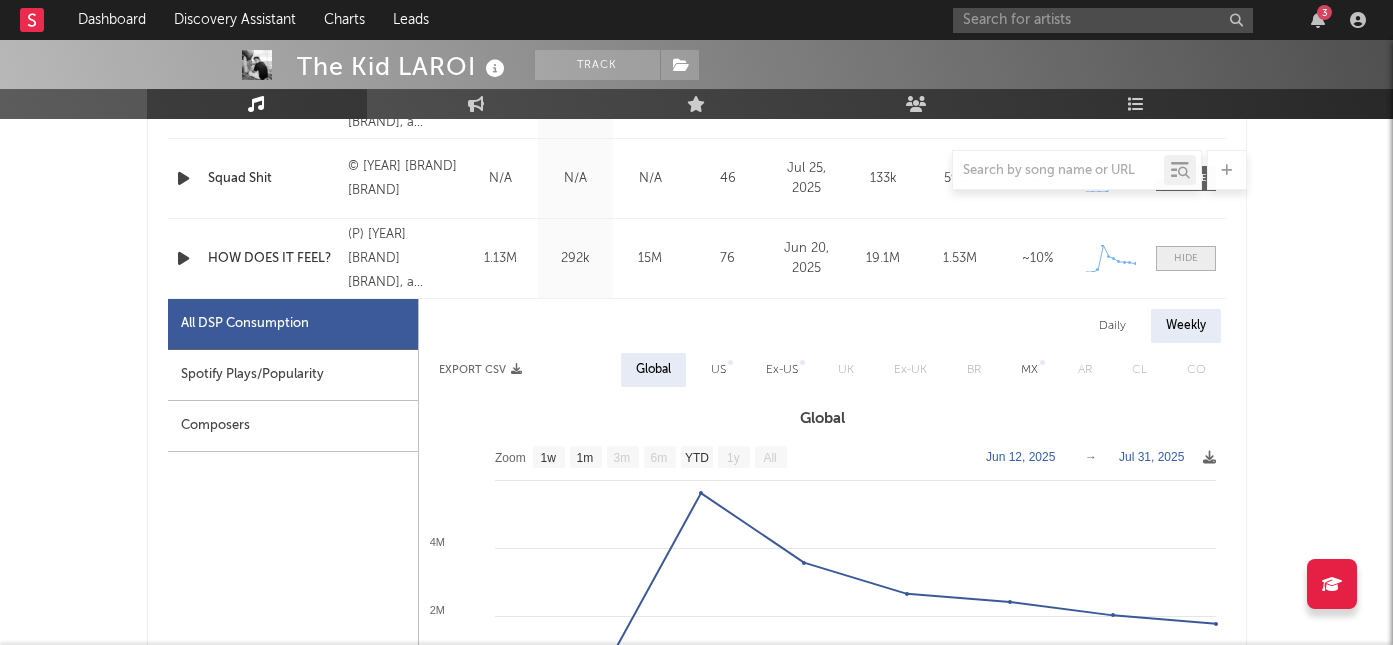scroll, scrollTop: 1112, scrollLeft: 0, axis: vertical 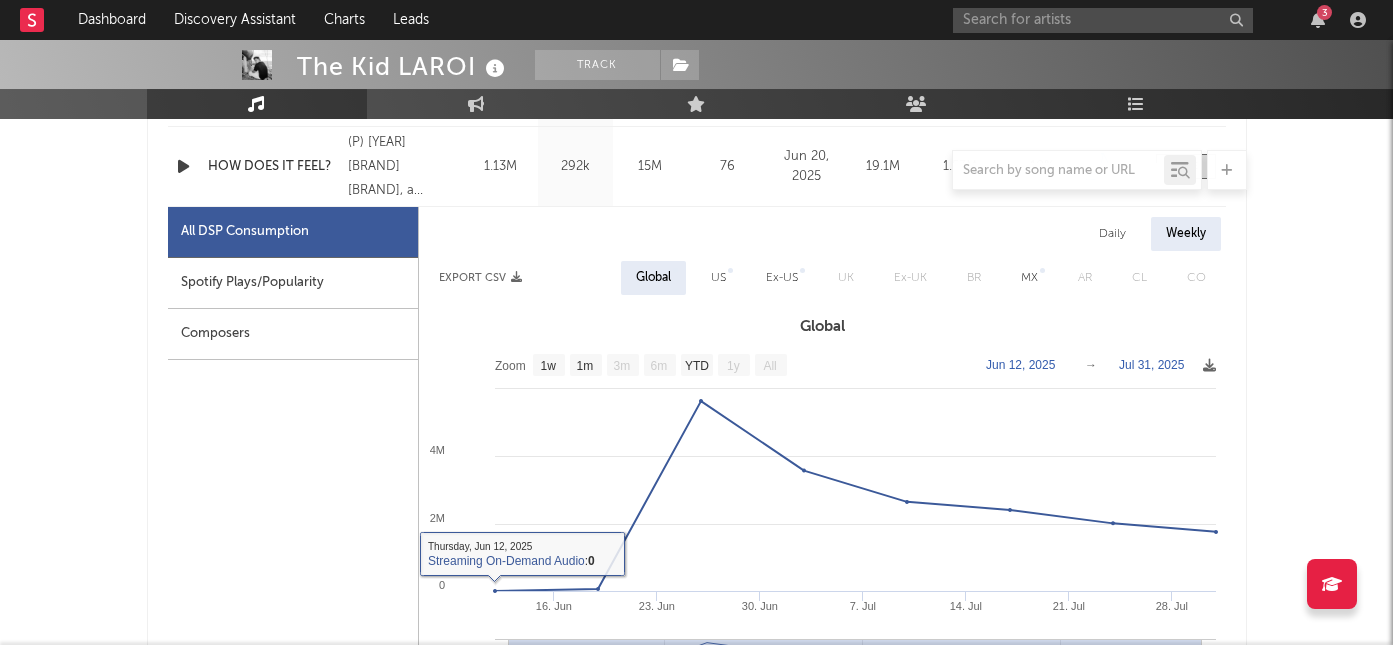 click on "Spotify Plays/Popularity" at bounding box center [293, 283] 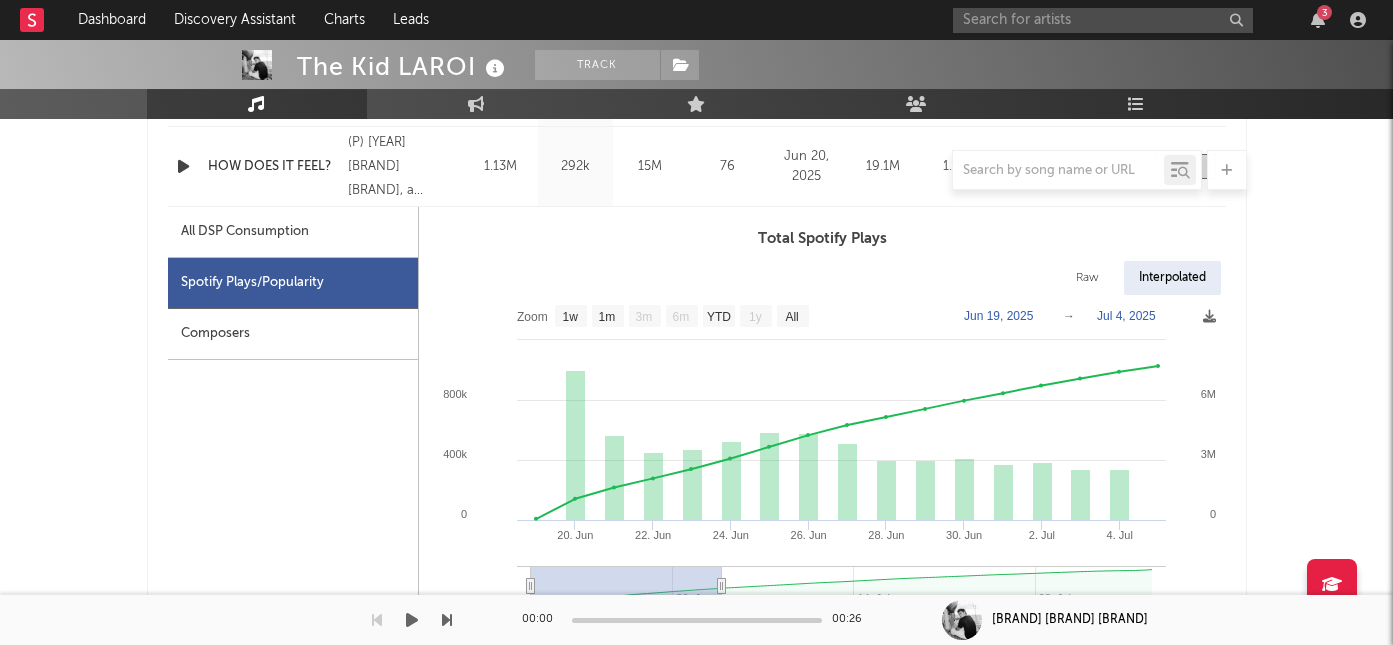 type on "2025-07-02" 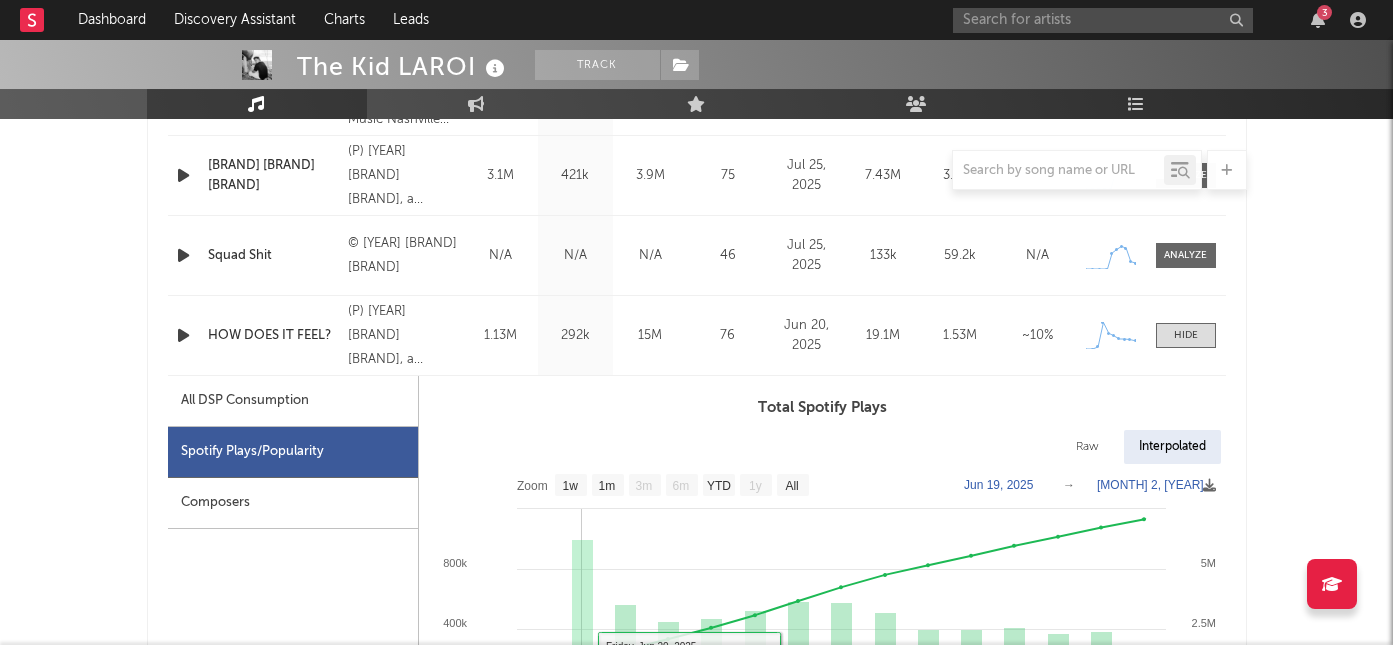 scroll, scrollTop: 900, scrollLeft: 0, axis: vertical 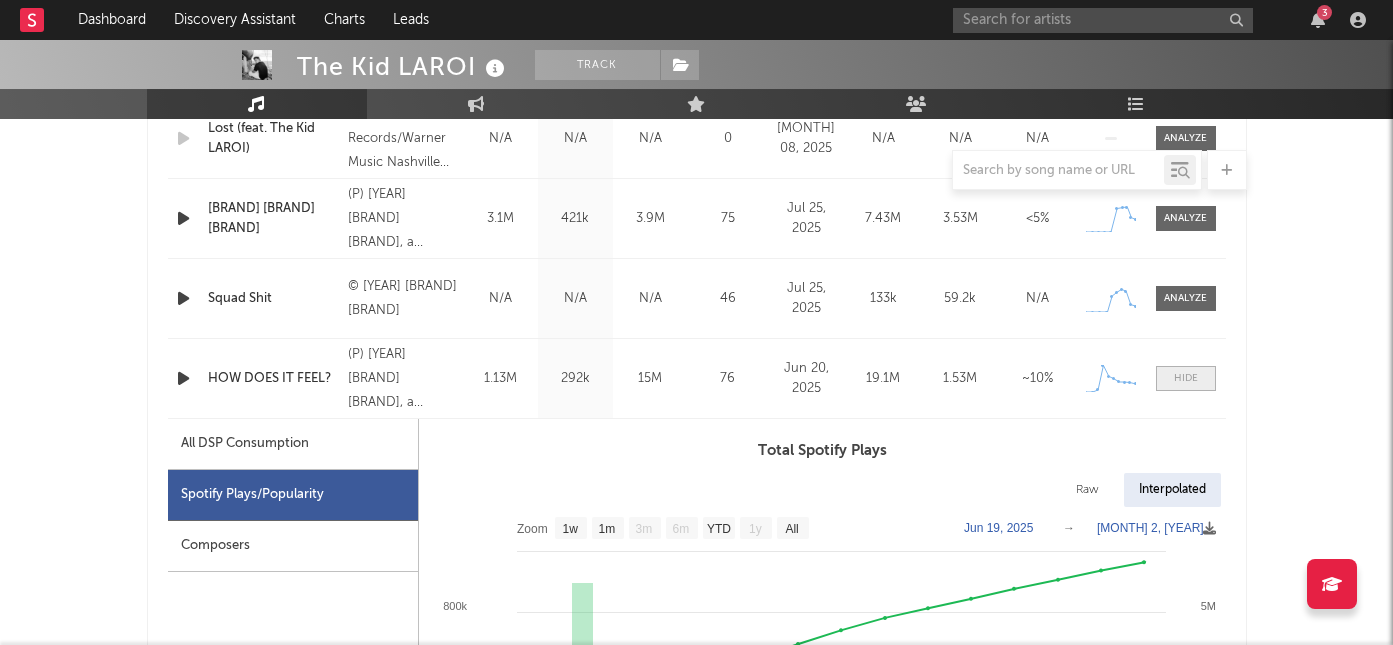 click at bounding box center [1186, 378] 